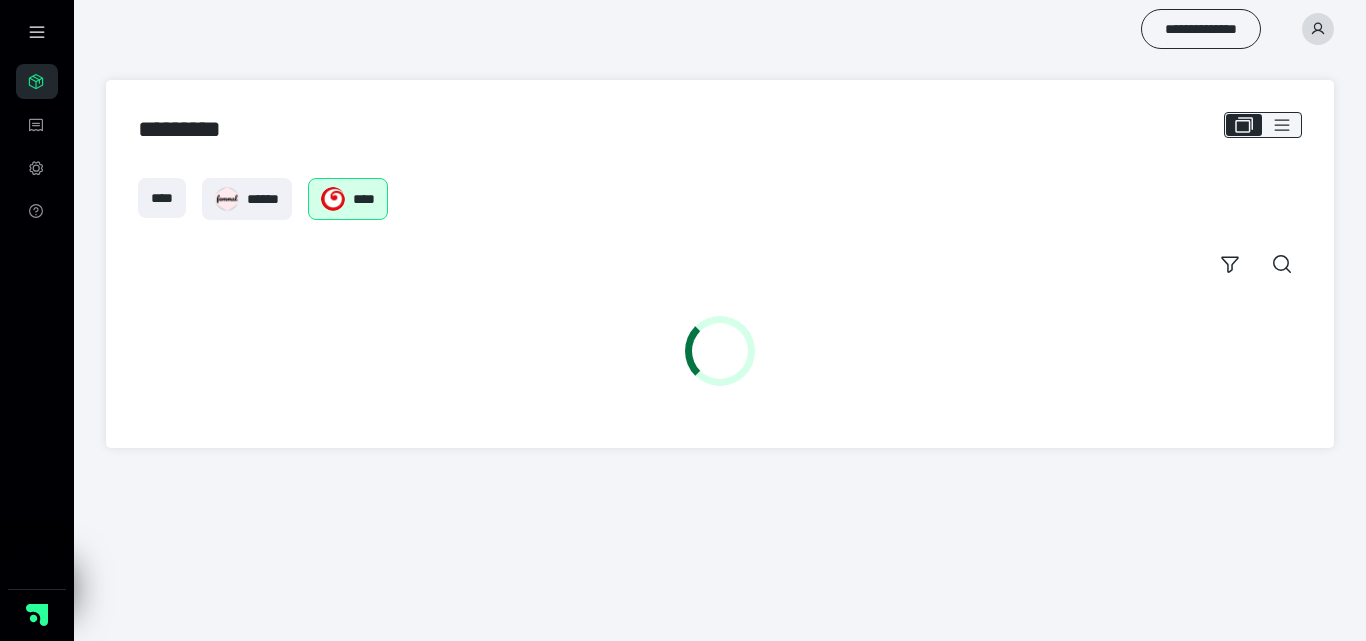 scroll, scrollTop: 0, scrollLeft: 0, axis: both 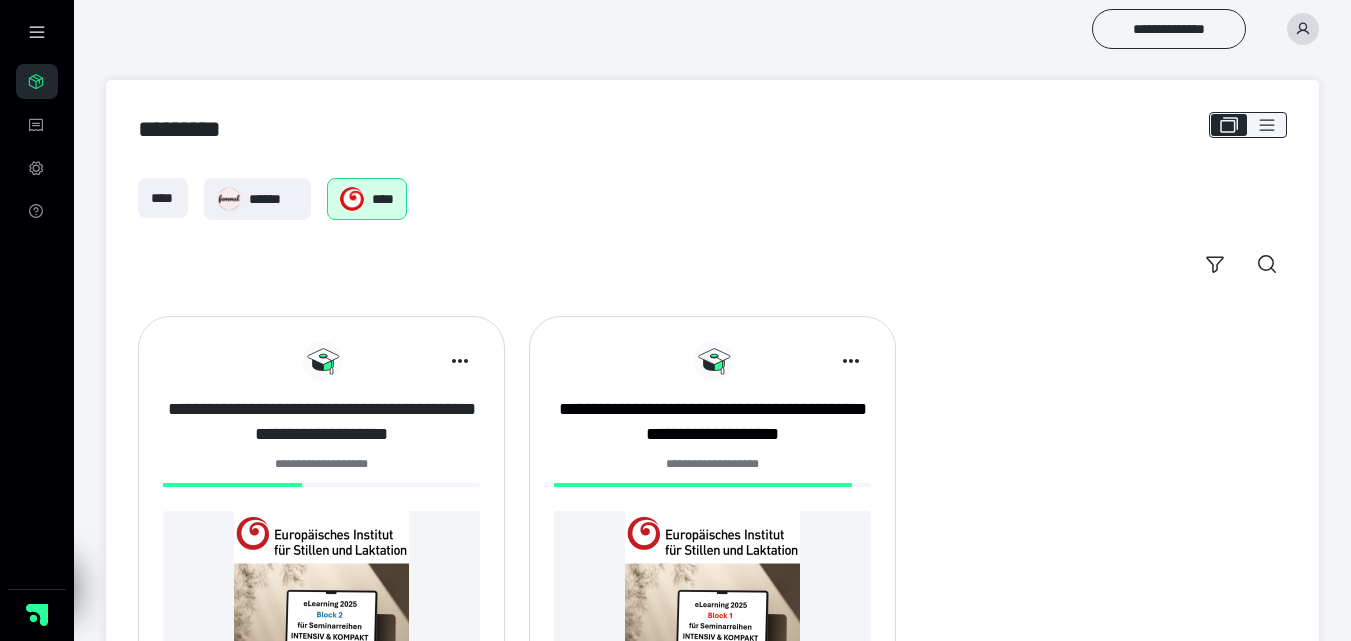 click on "**********" at bounding box center (321, 422) 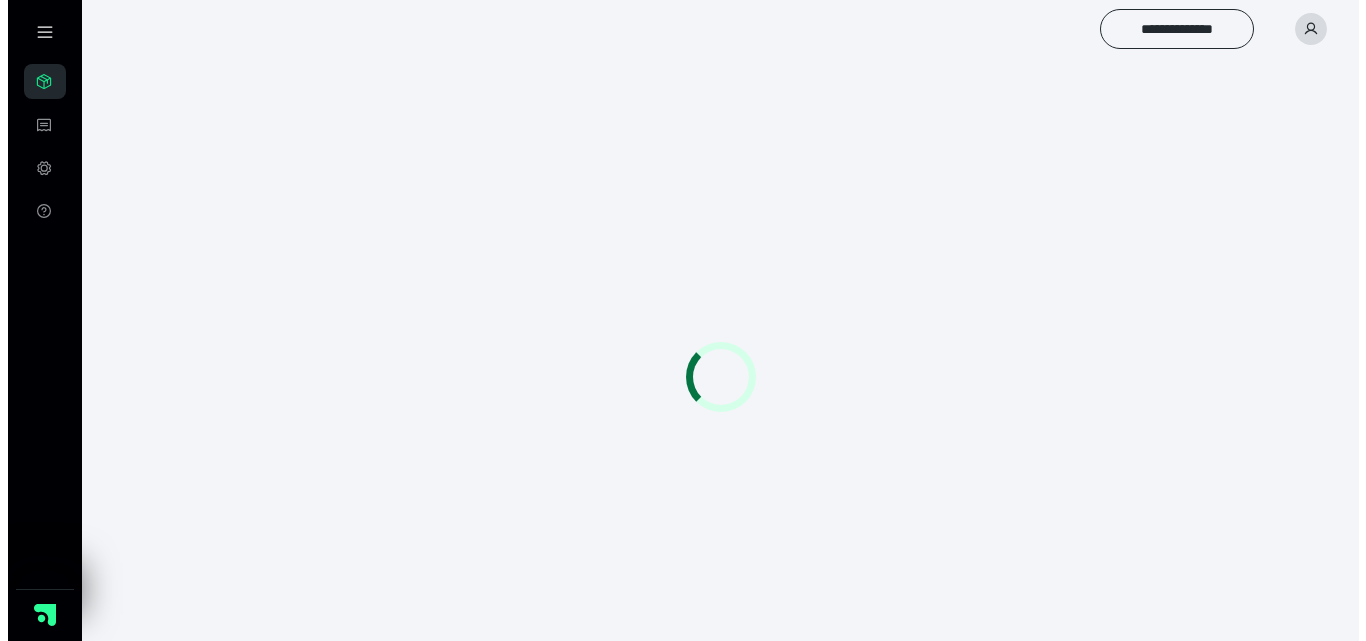 scroll, scrollTop: 0, scrollLeft: 0, axis: both 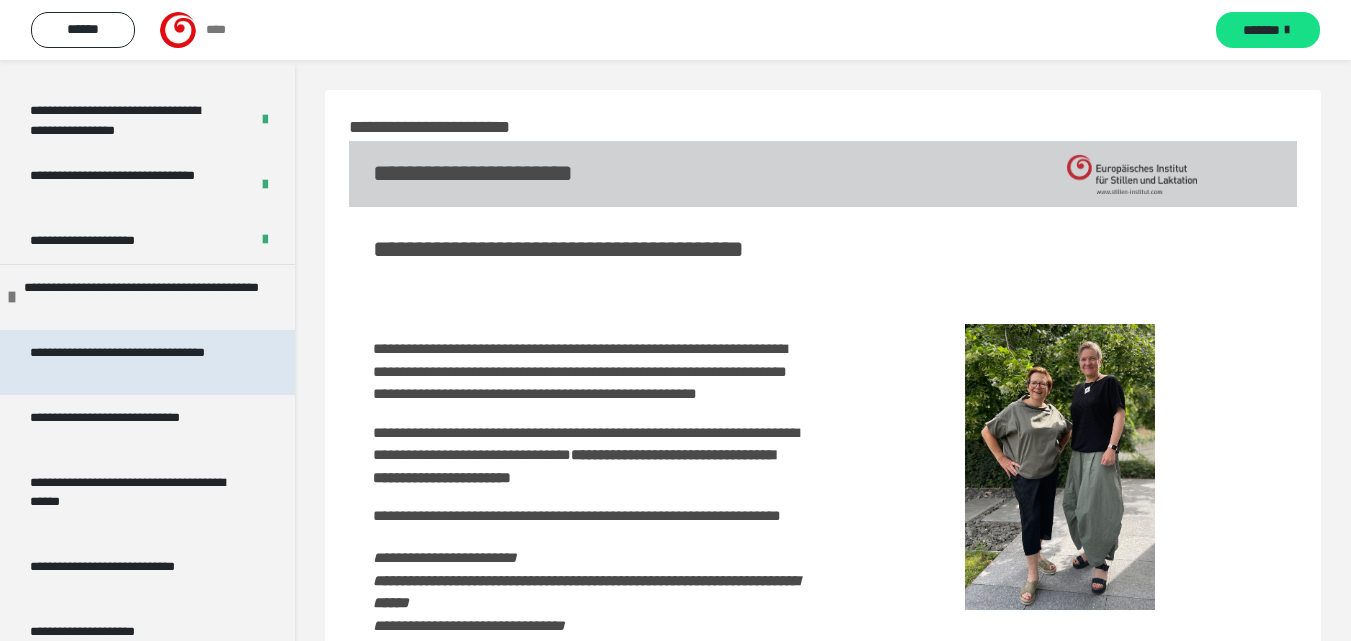 click on "**********" at bounding box center (132, 362) 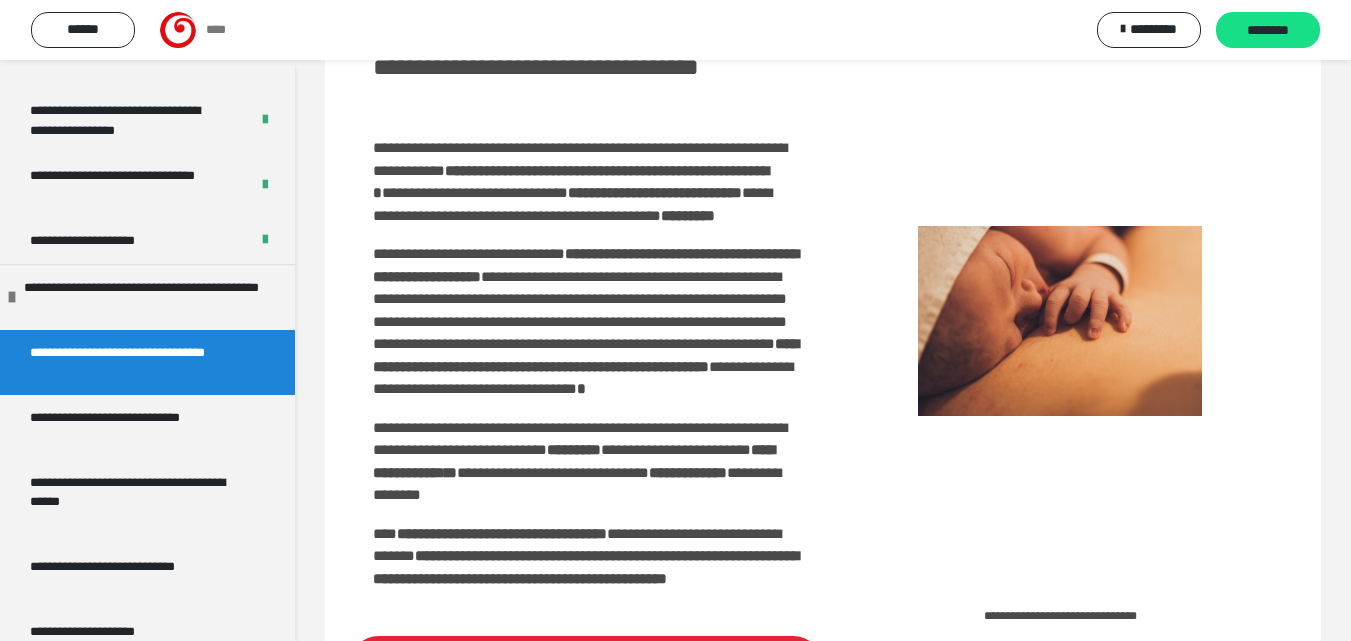 scroll, scrollTop: 157, scrollLeft: 0, axis: vertical 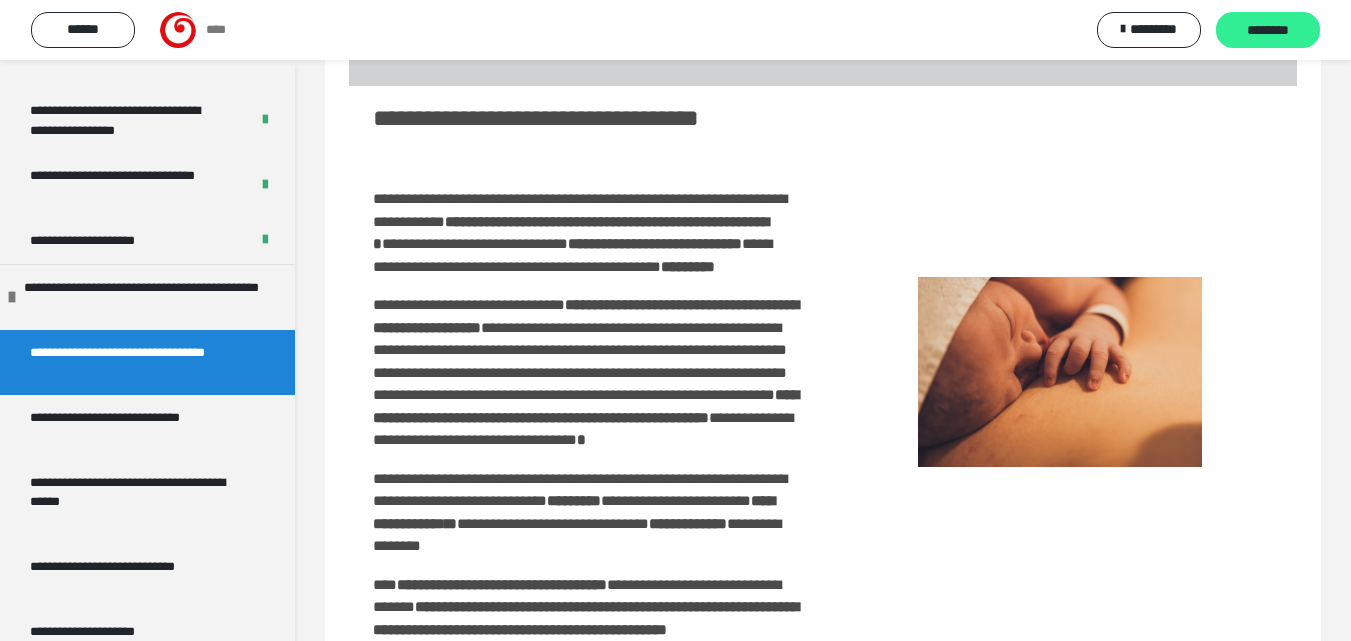 click on "********" at bounding box center [1268, 31] 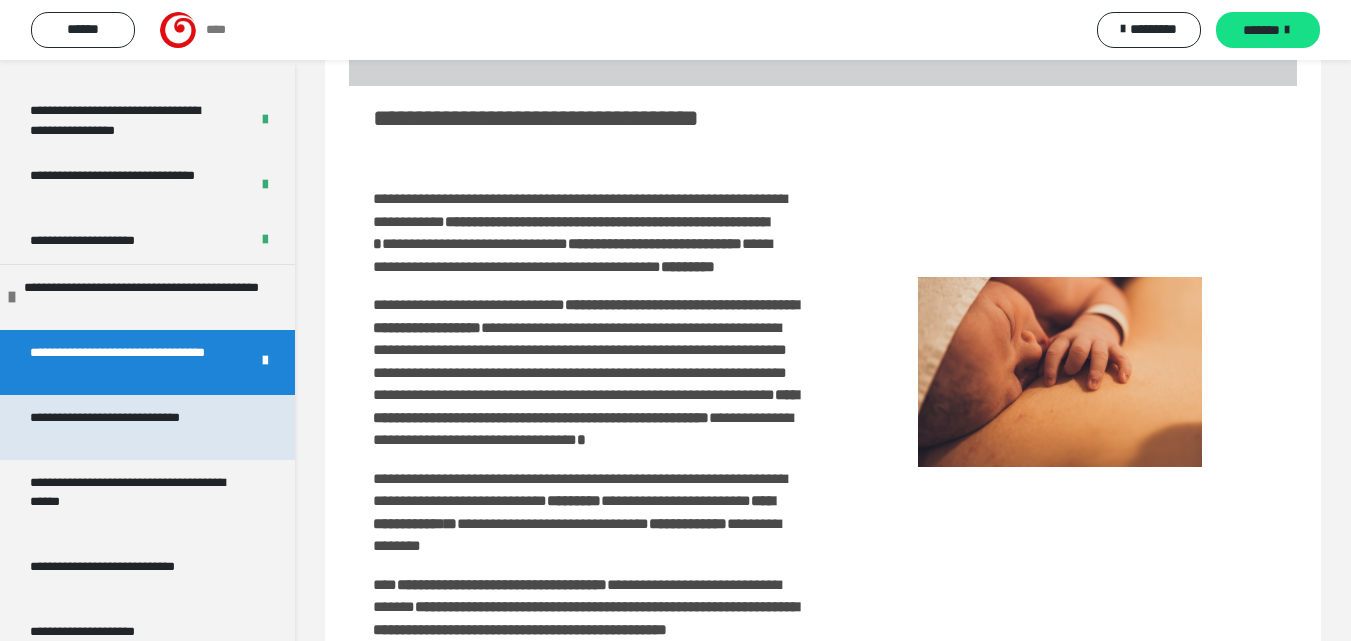 click on "**********" at bounding box center (132, 427) 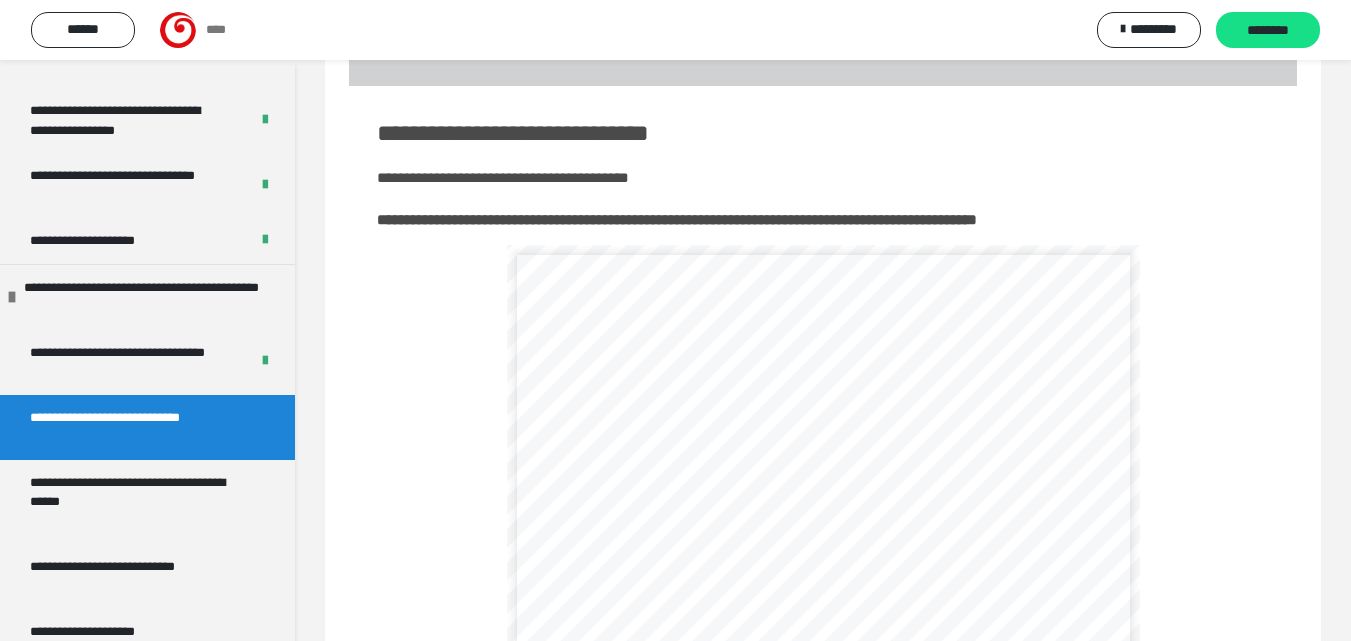 scroll, scrollTop: 315, scrollLeft: 0, axis: vertical 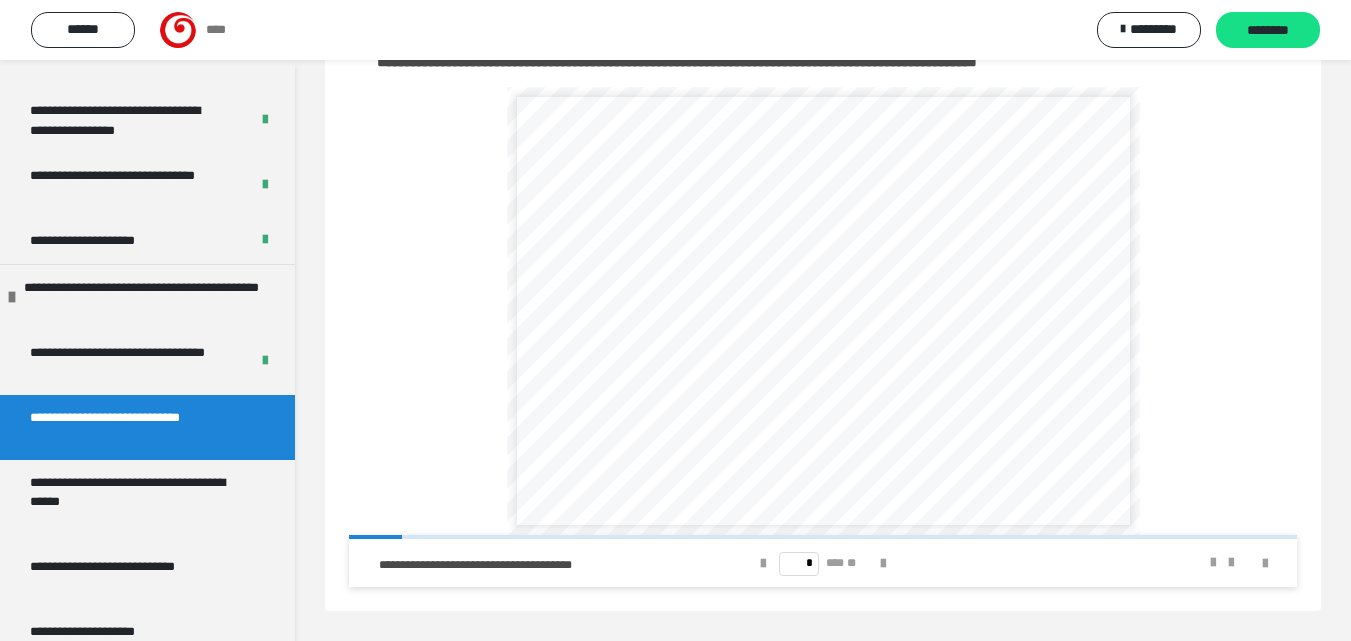 click on "* *** **" at bounding box center (823, 563) 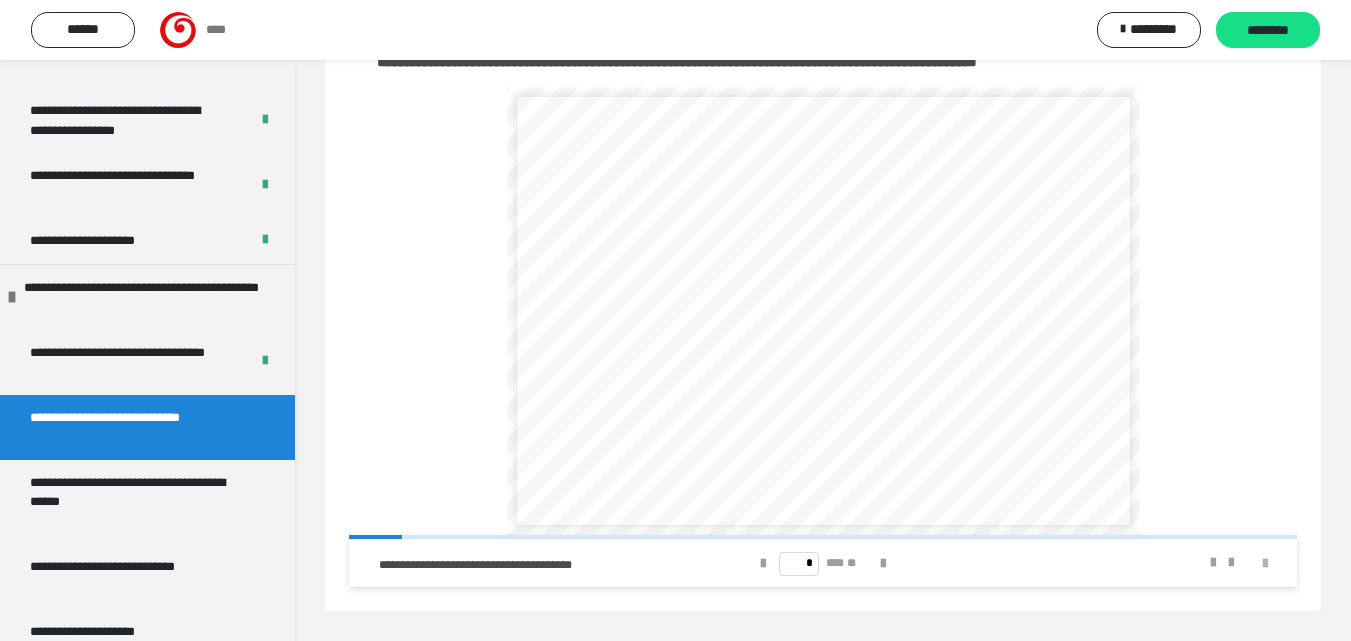 click at bounding box center (1265, 564) 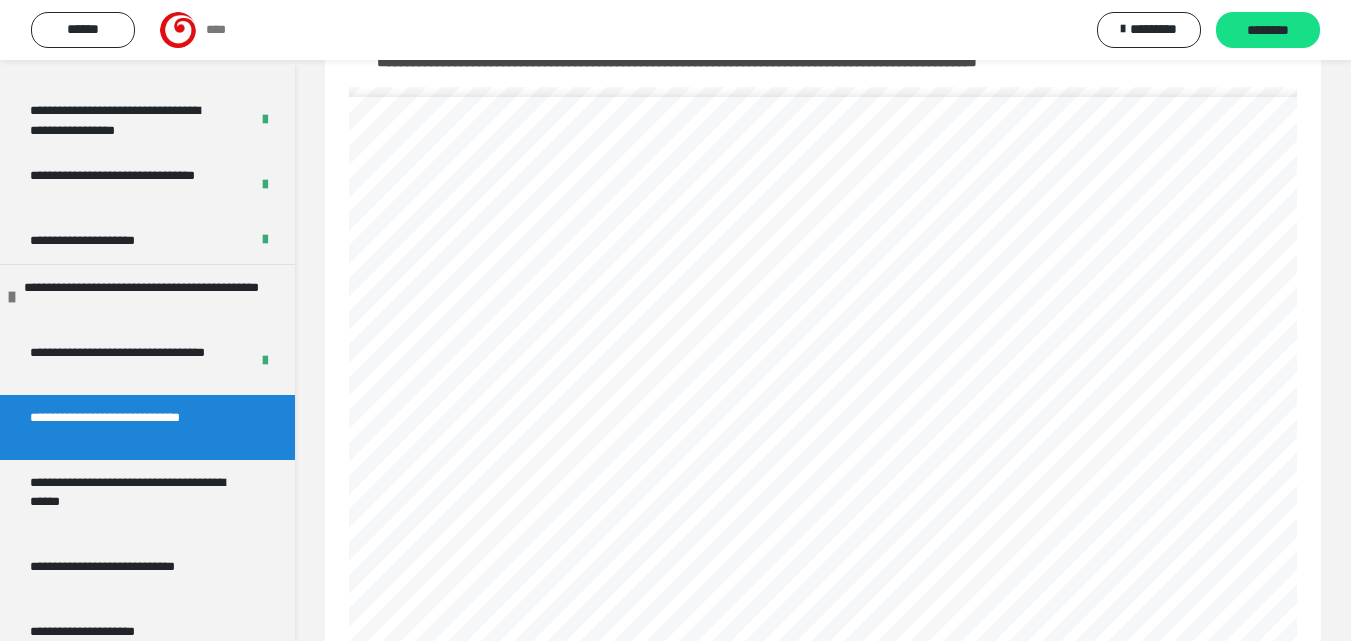 scroll, scrollTop: 189, scrollLeft: 0, axis: vertical 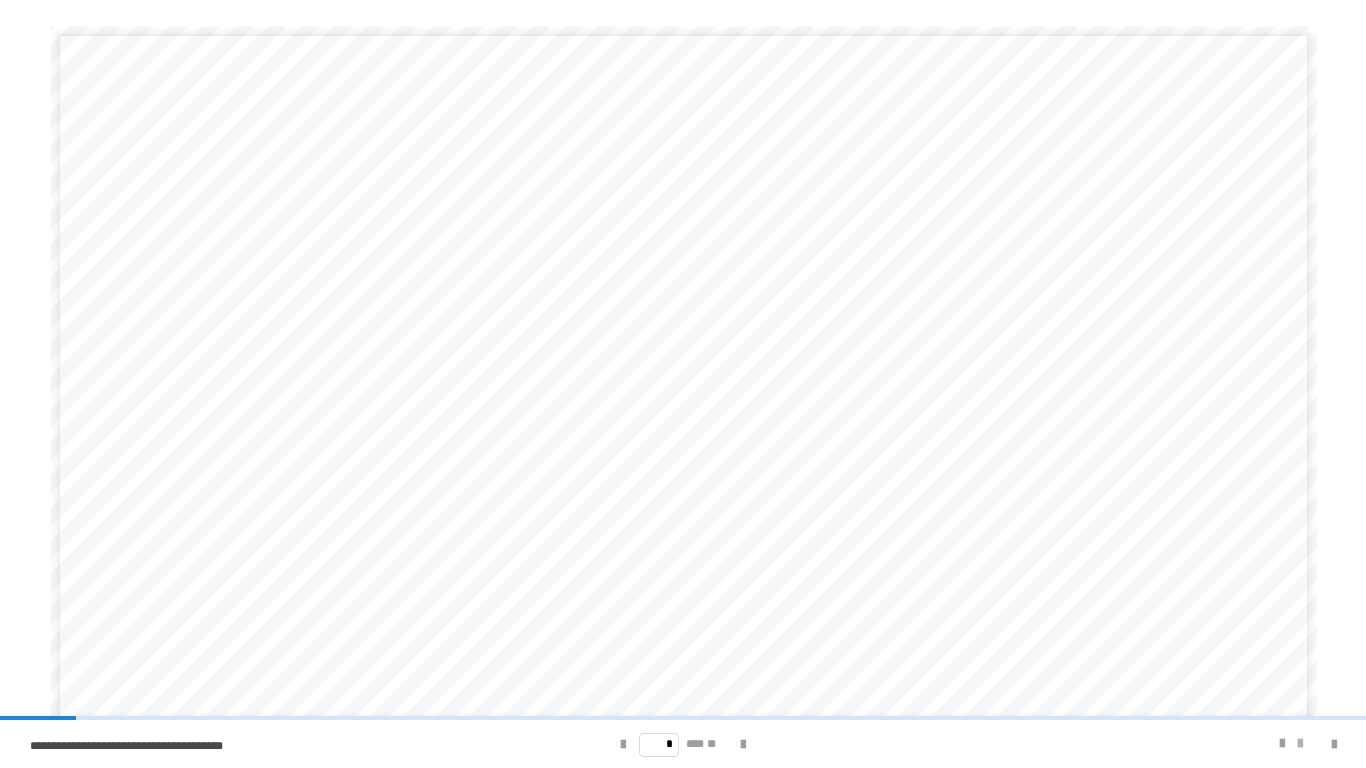 click at bounding box center [1300, 744] 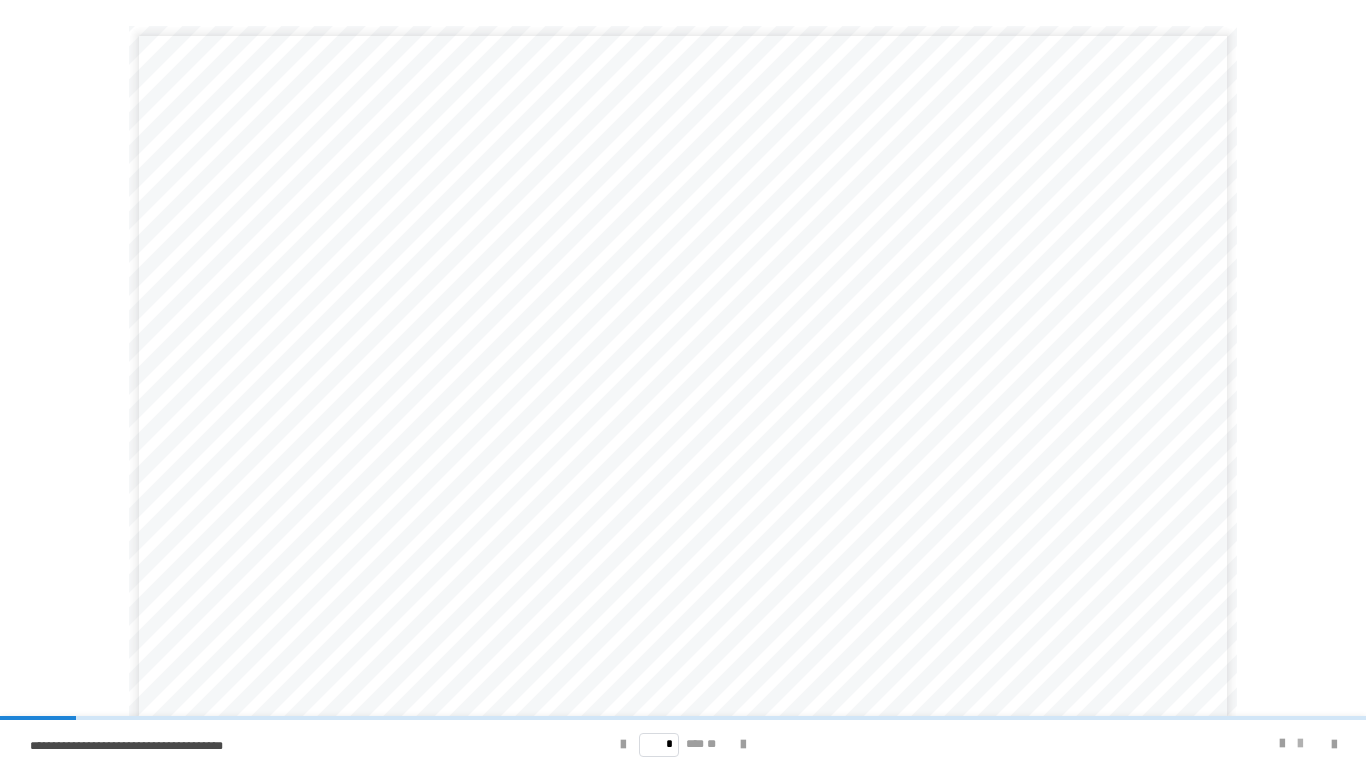 click at bounding box center (1300, 744) 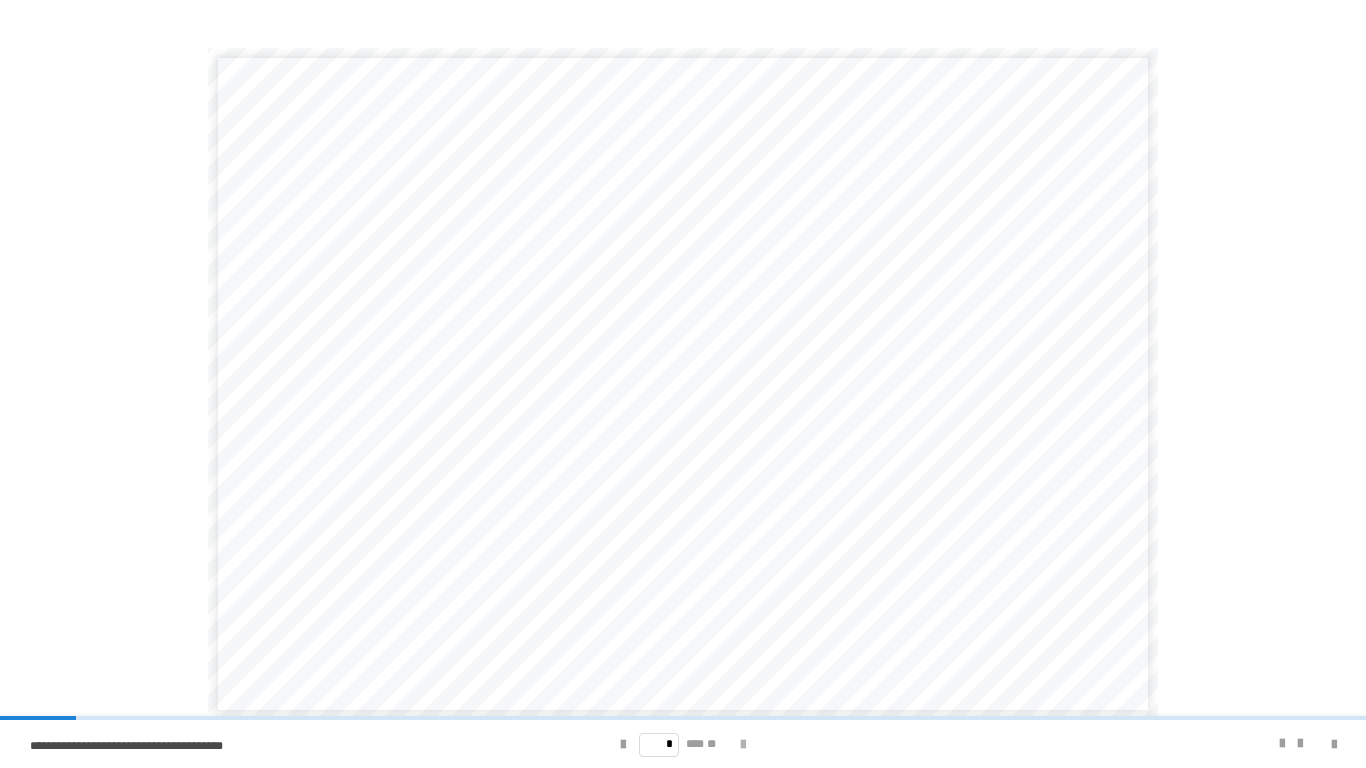 click at bounding box center [743, 745] 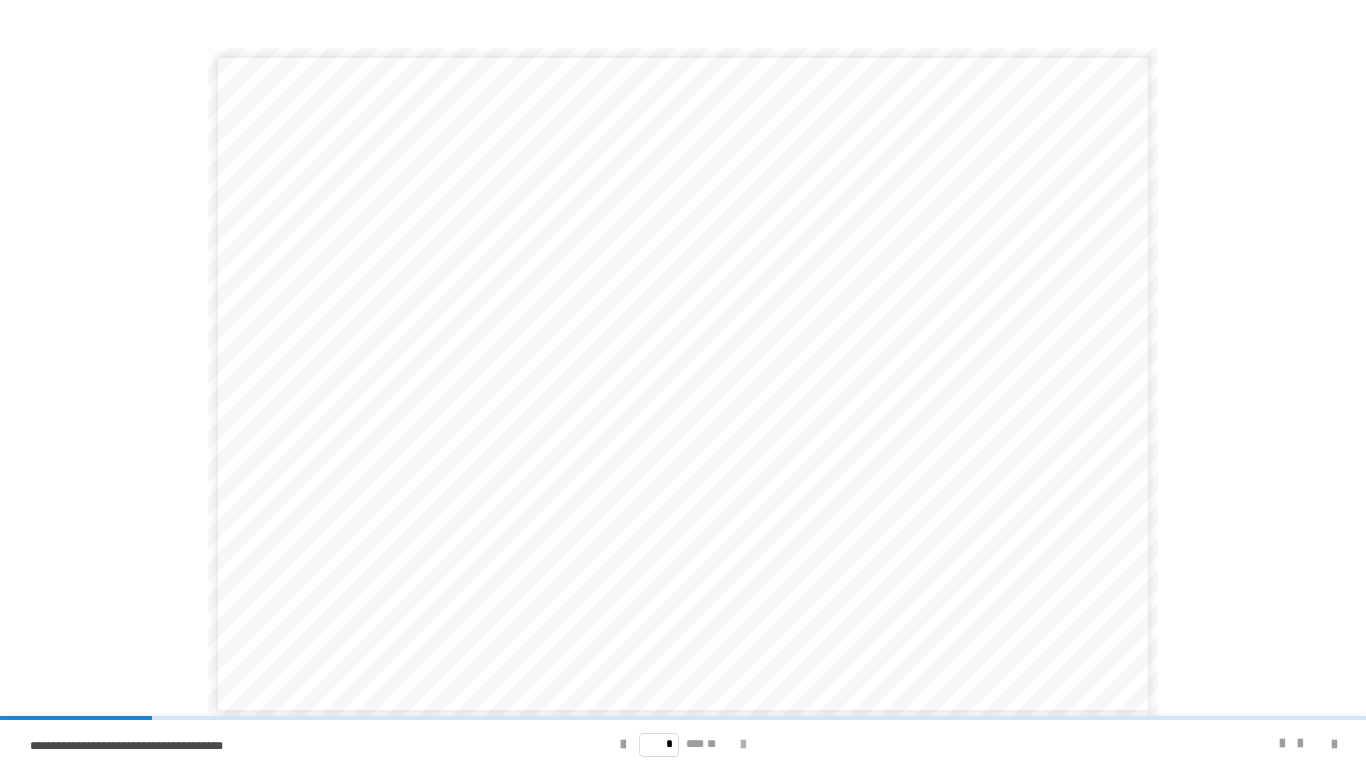 click at bounding box center (743, 745) 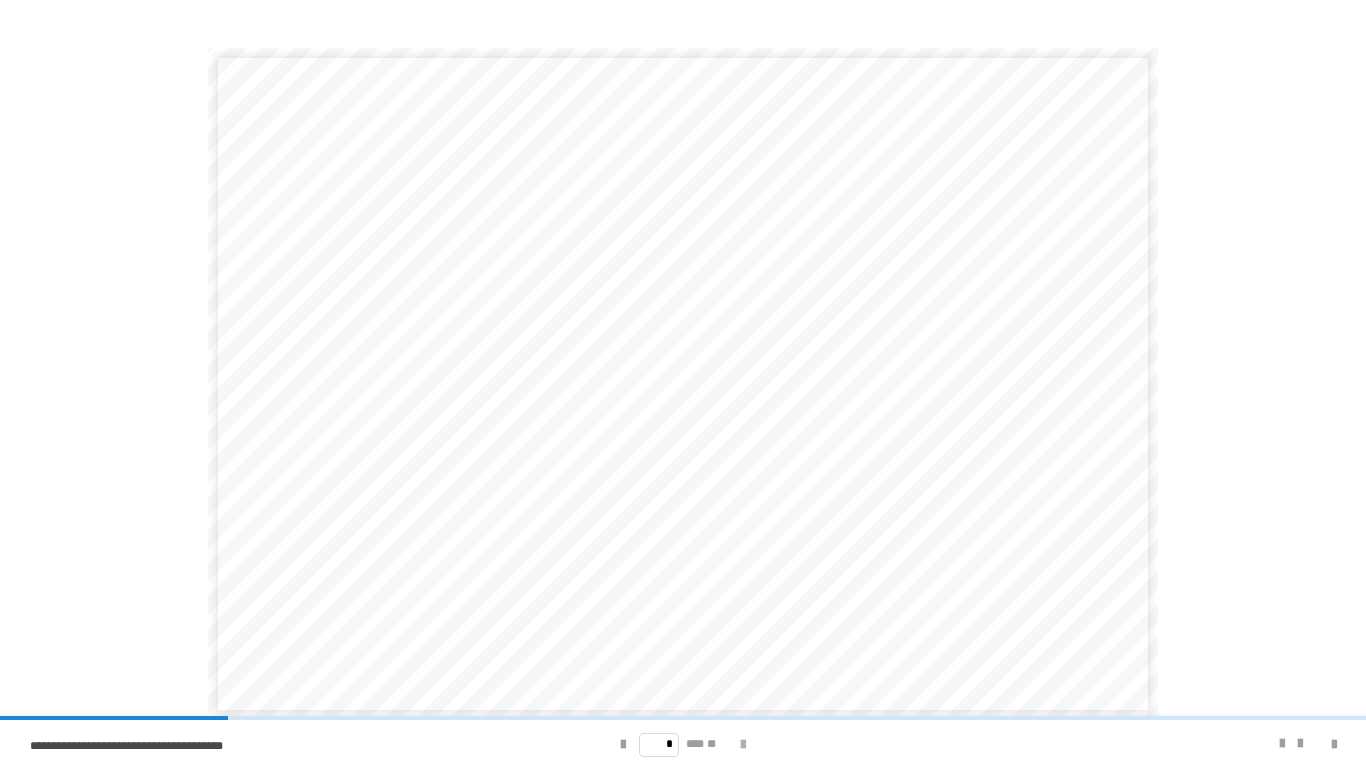 click at bounding box center [743, 745] 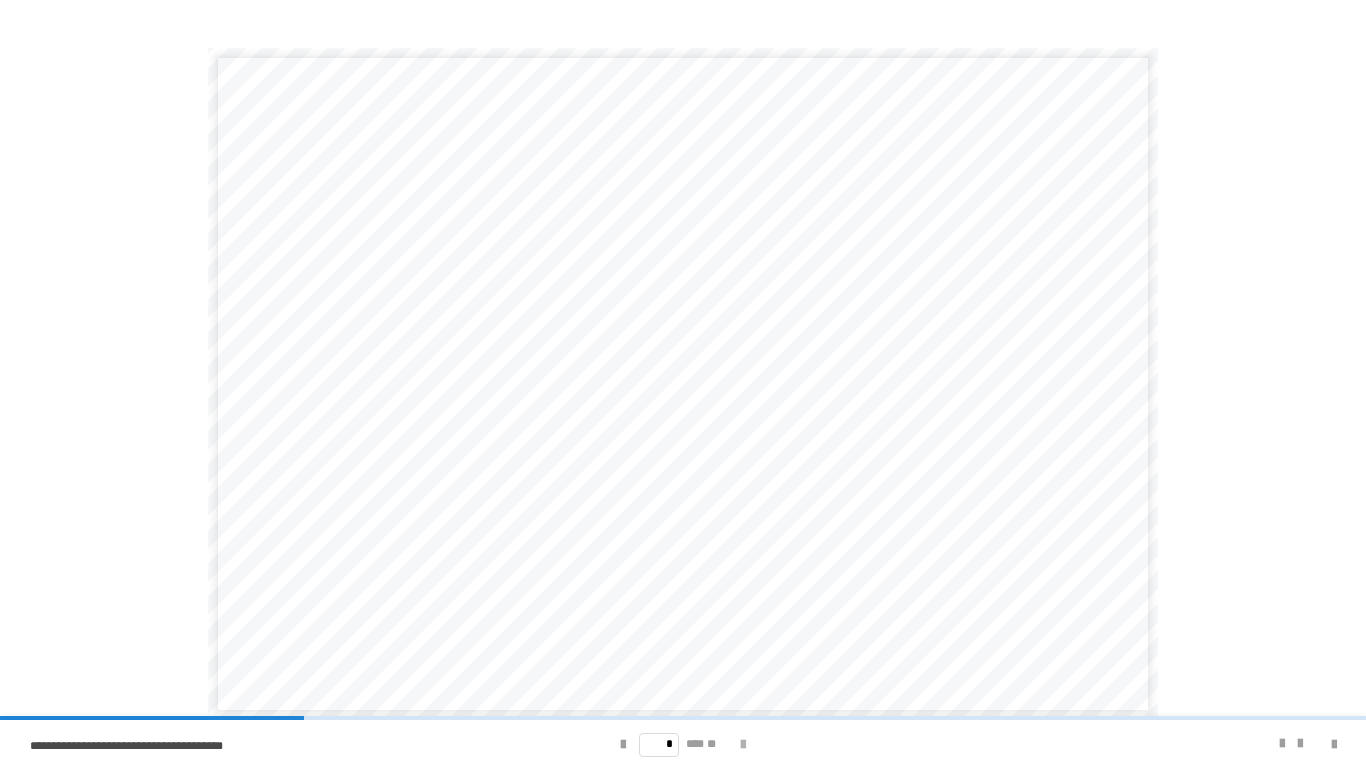 click at bounding box center (743, 745) 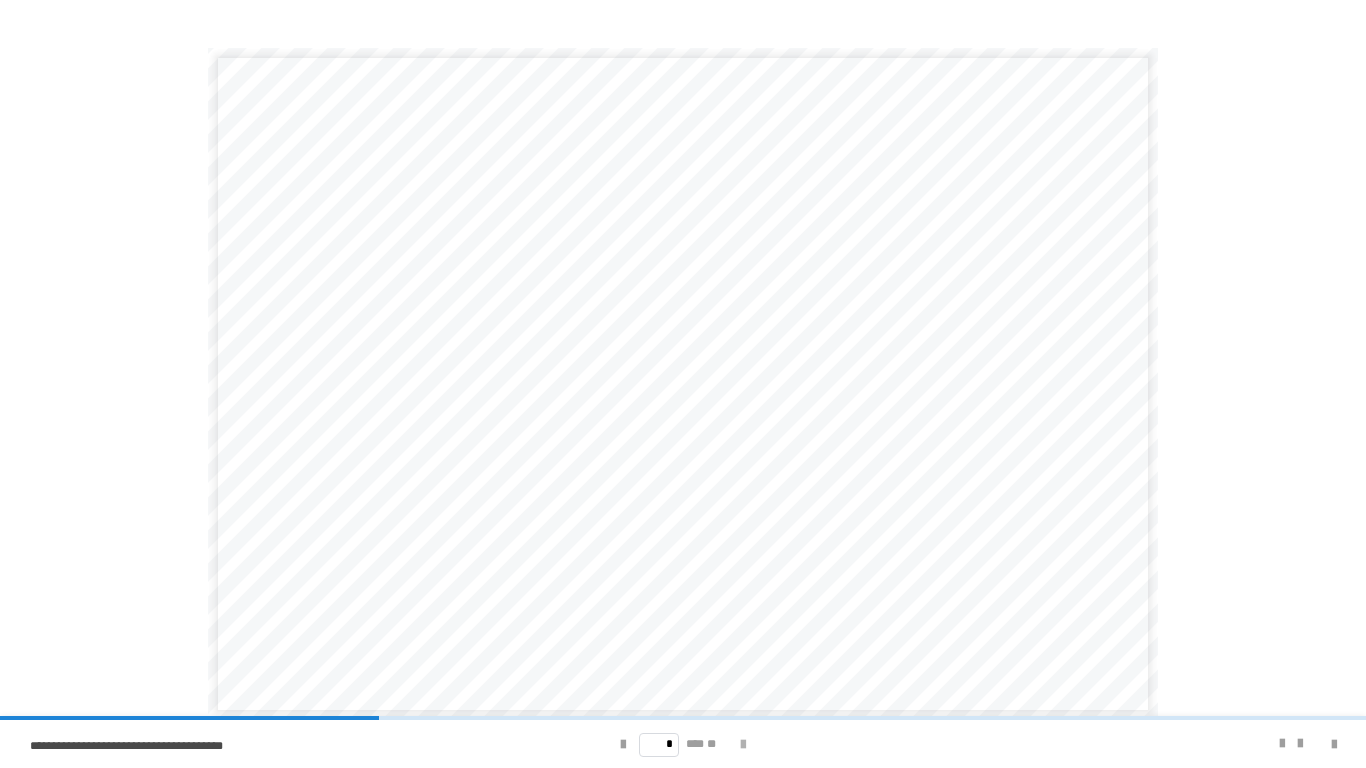 click at bounding box center (743, 745) 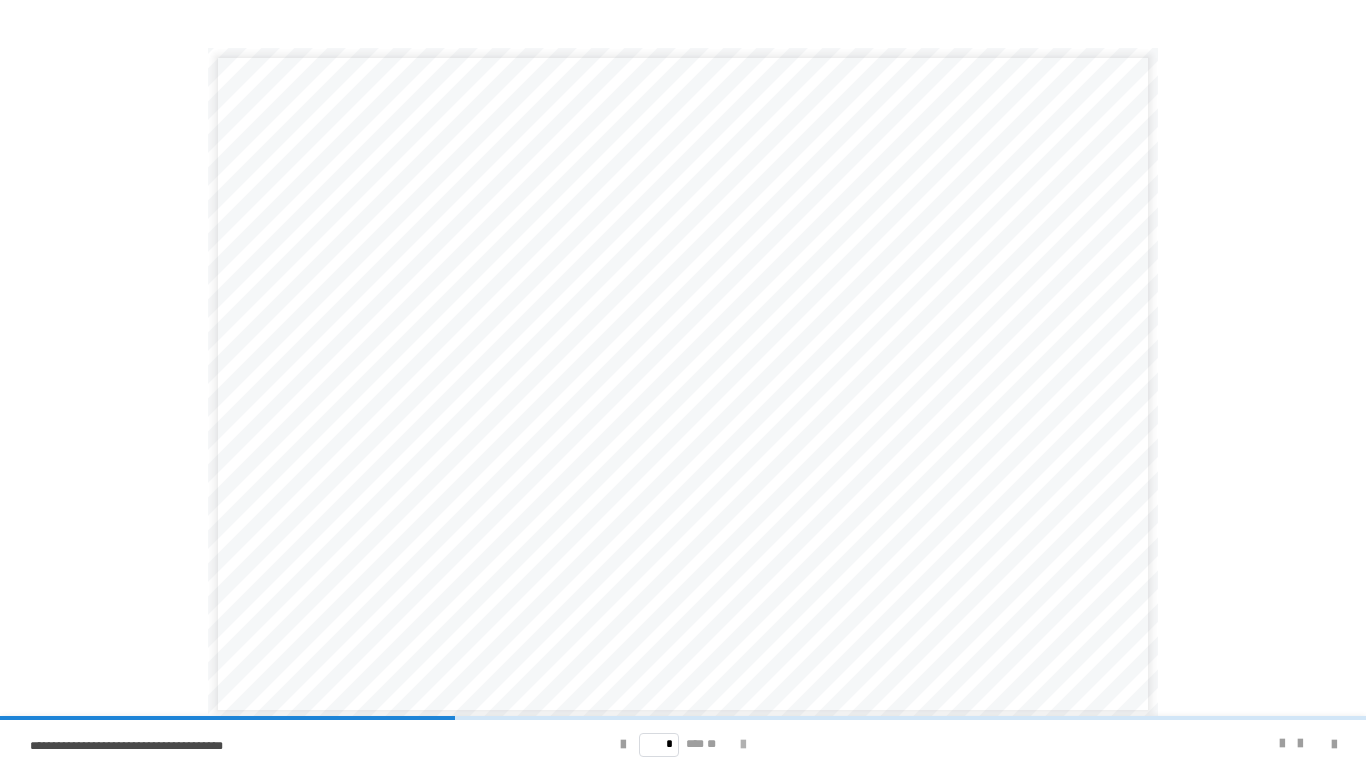 click at bounding box center [743, 745] 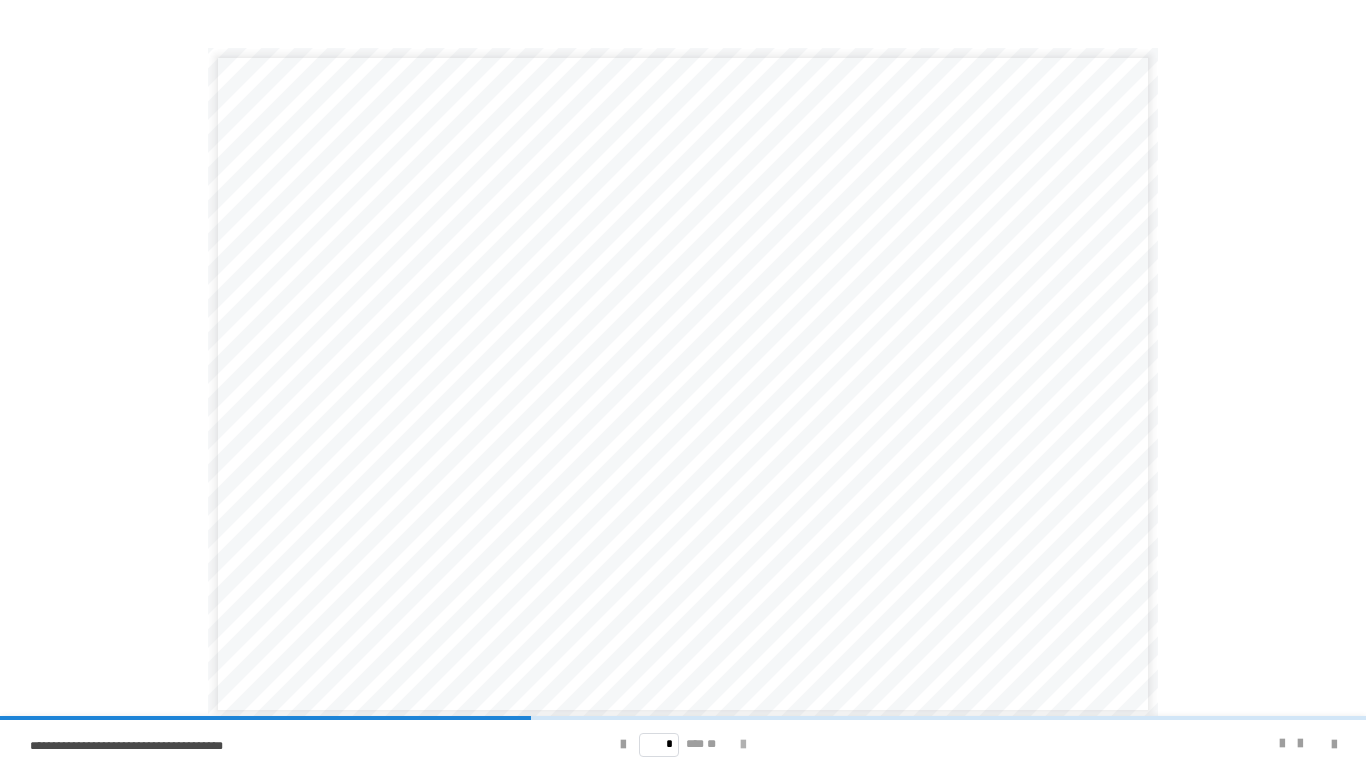click at bounding box center [743, 745] 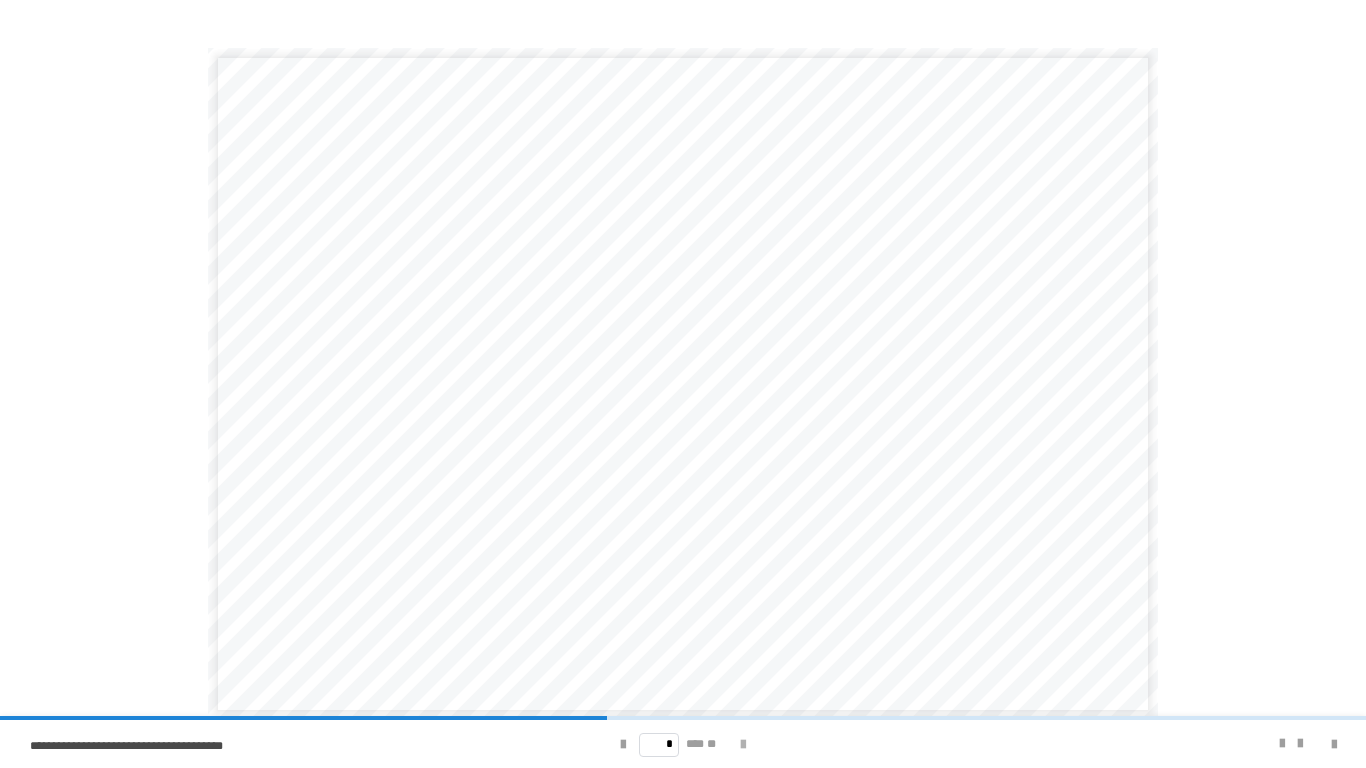 click at bounding box center [743, 745] 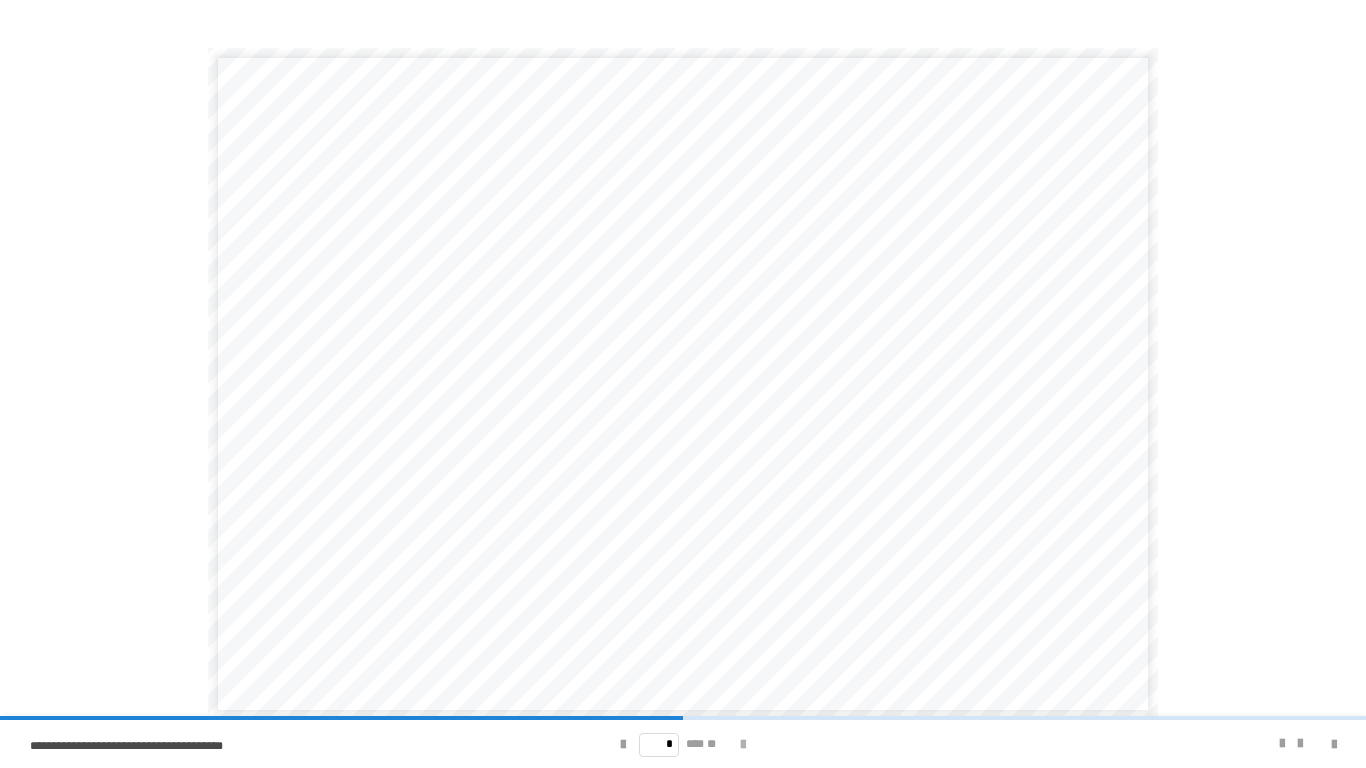 click at bounding box center (743, 745) 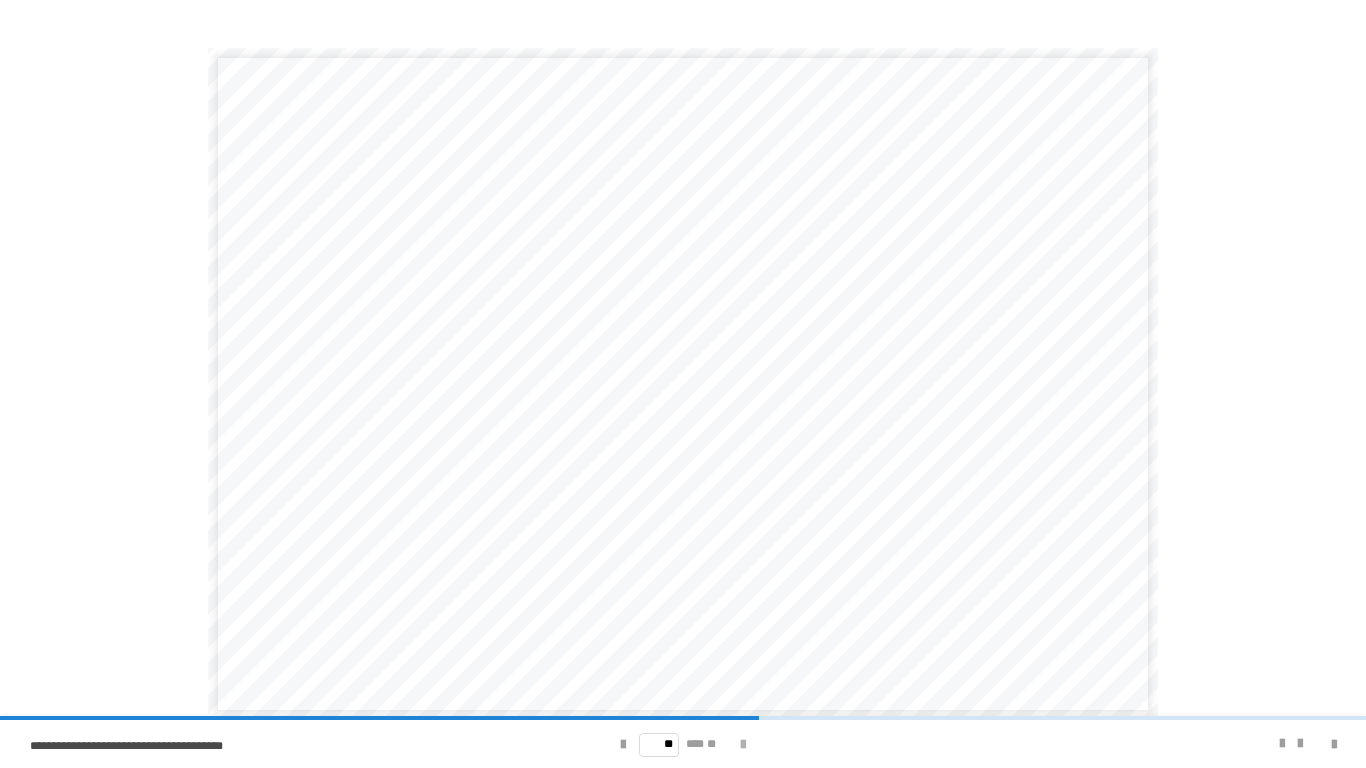 click at bounding box center (743, 745) 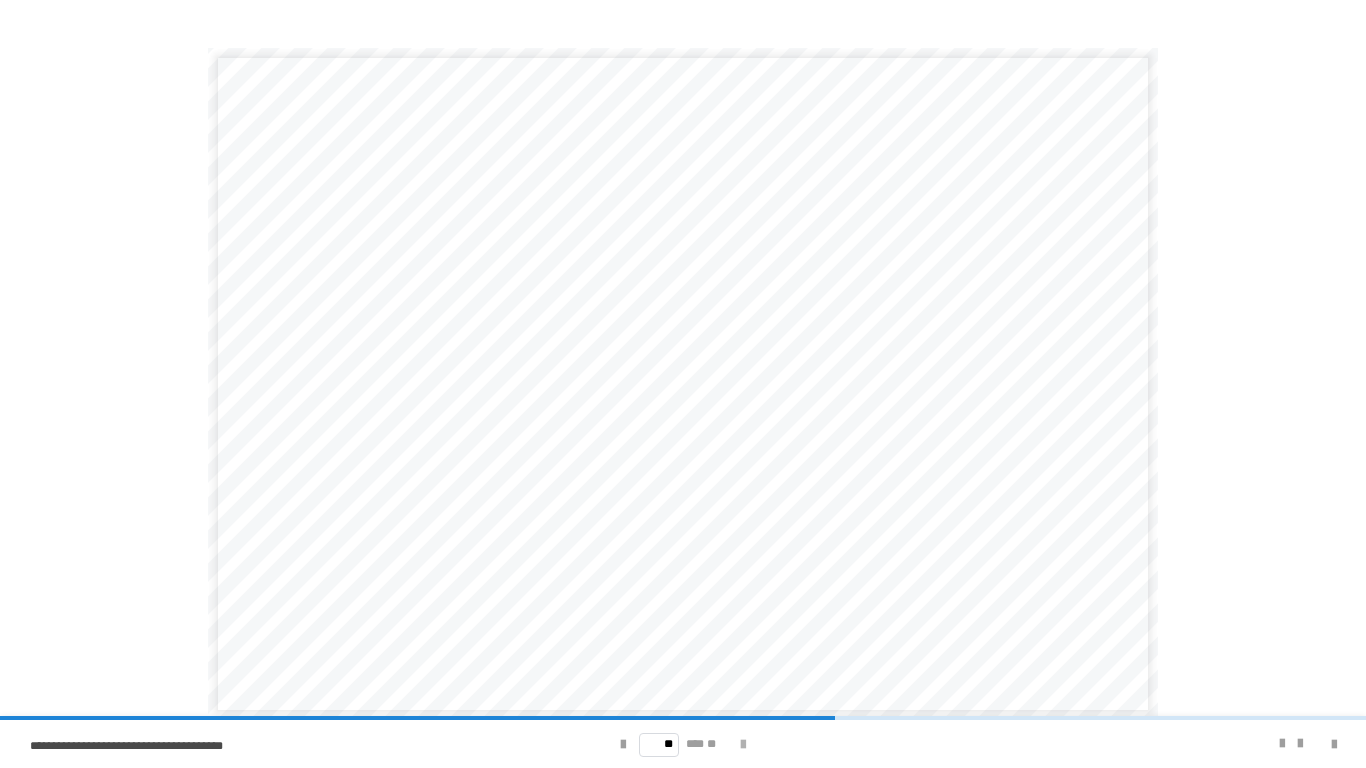 click at bounding box center (743, 745) 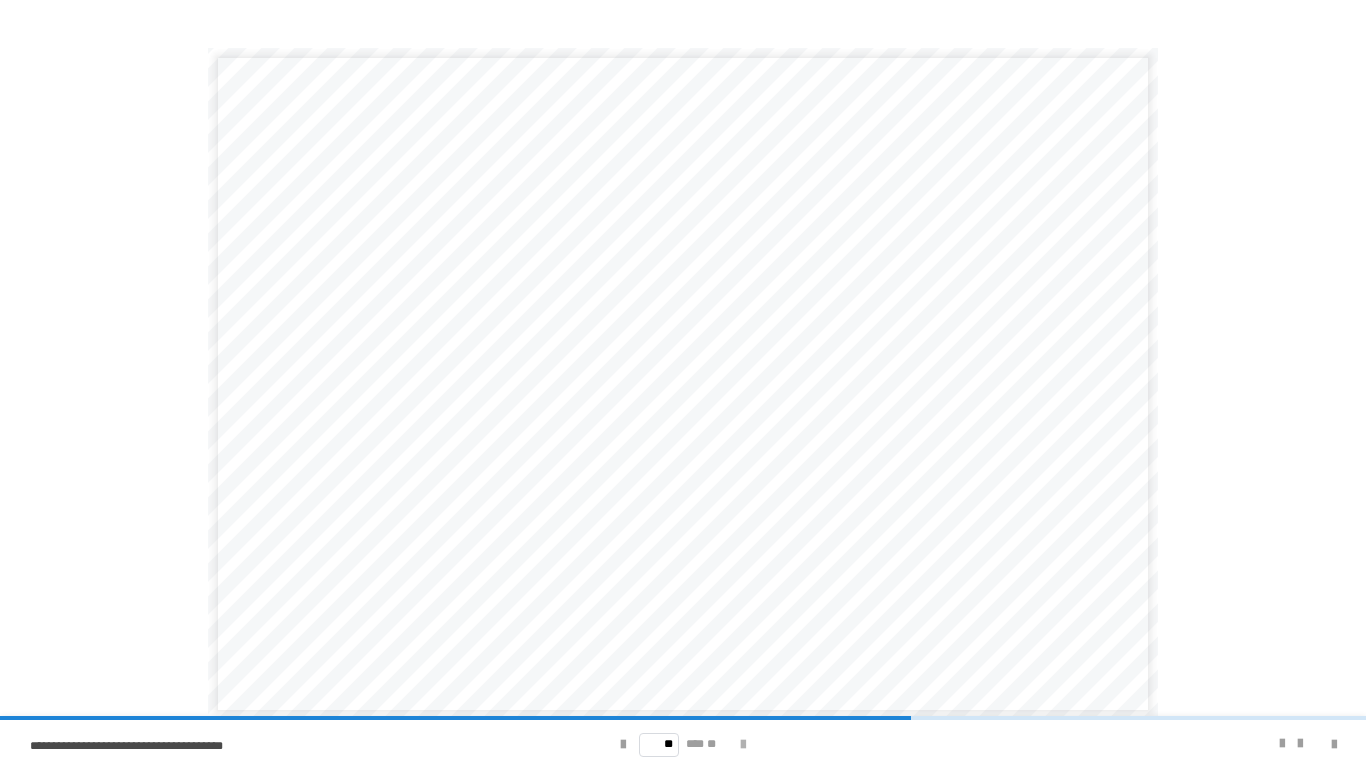 click at bounding box center (743, 745) 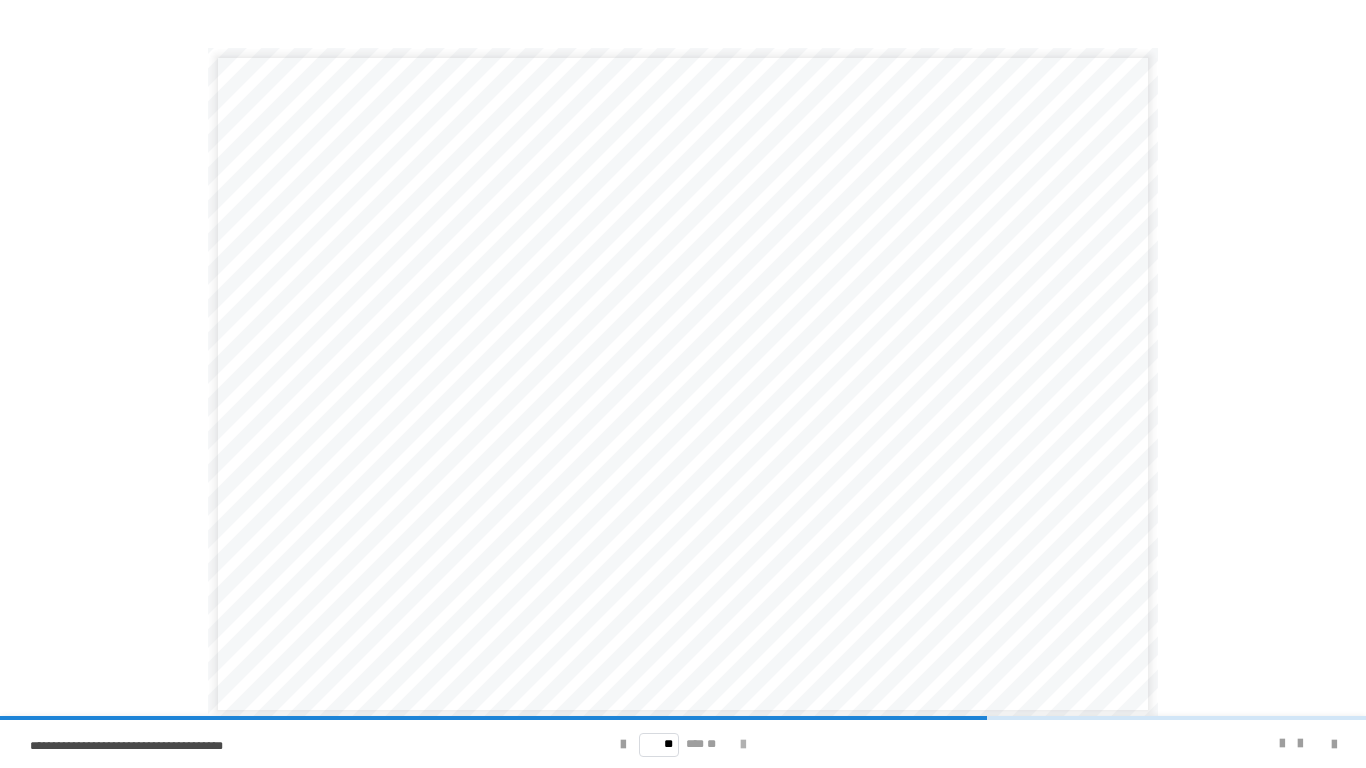 click at bounding box center [743, 745] 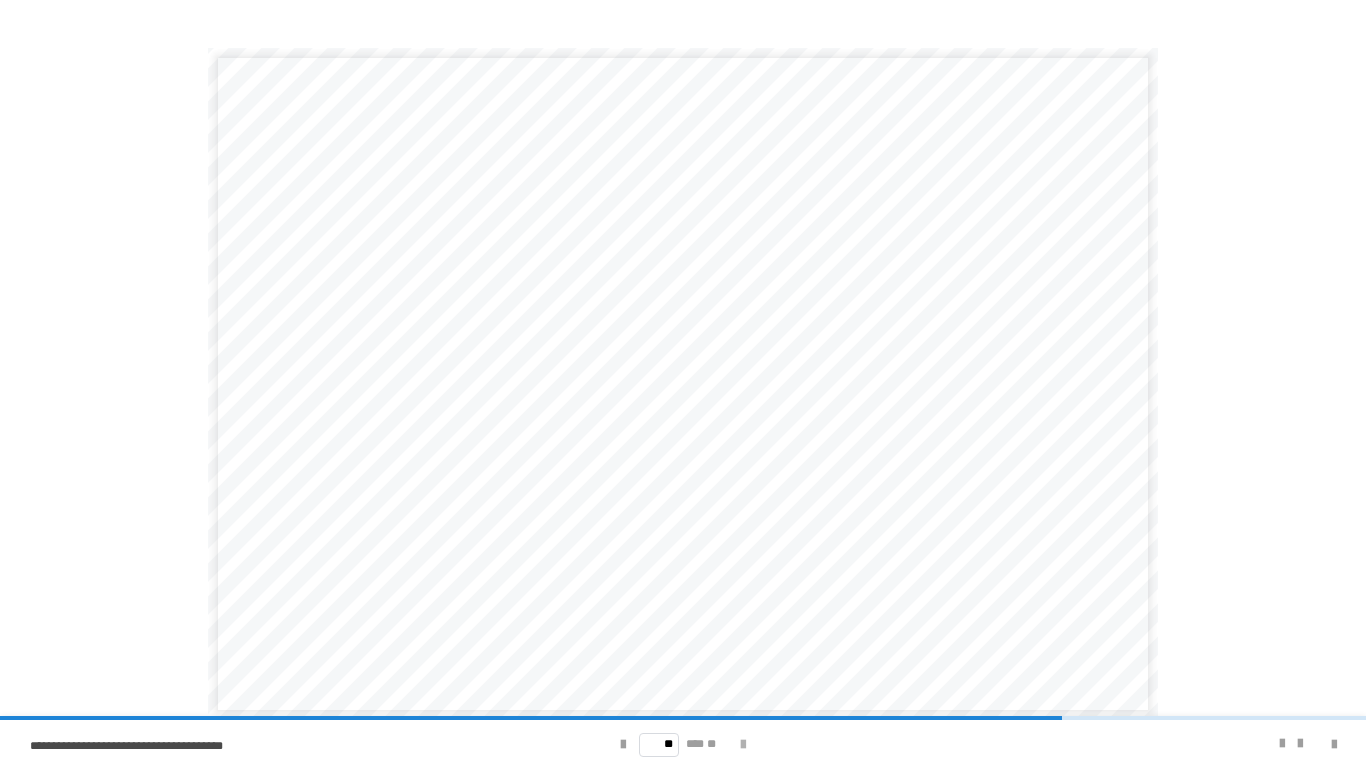 click at bounding box center [743, 745] 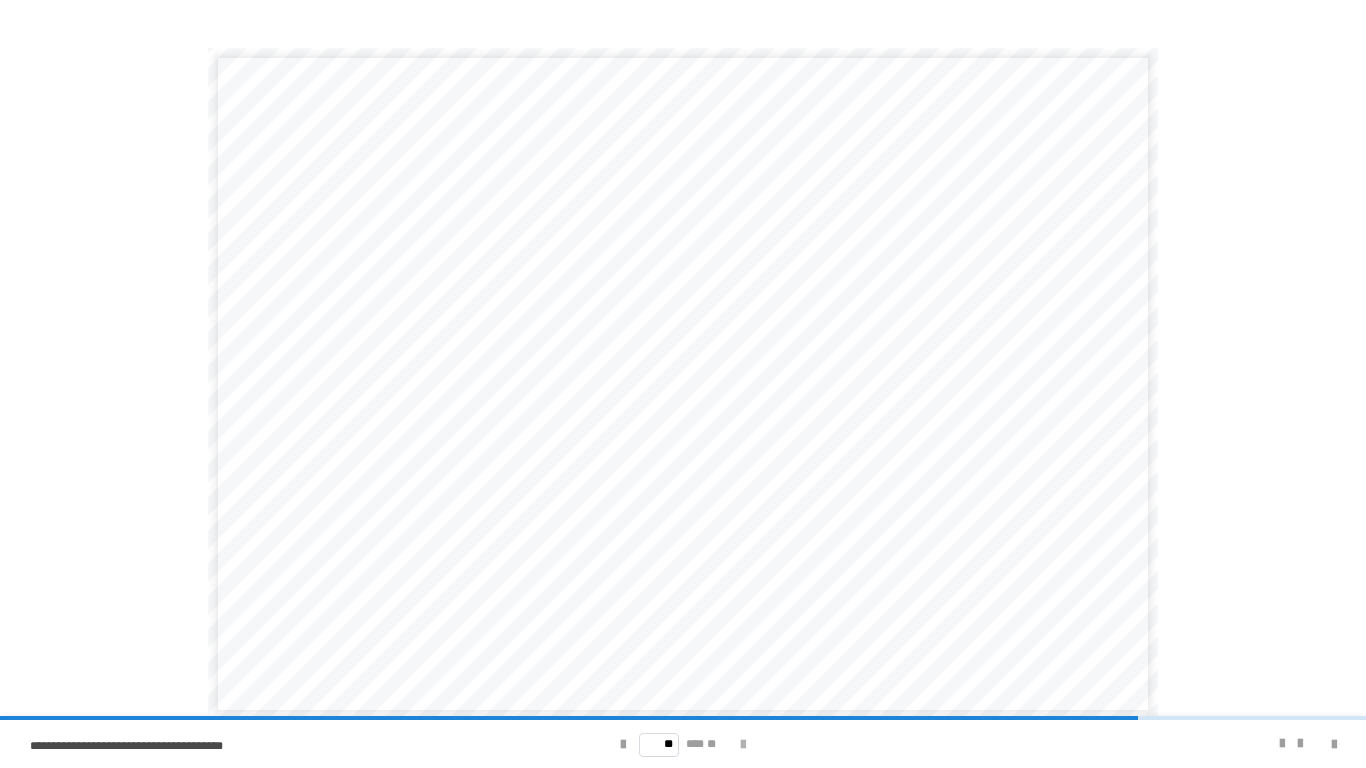 click at bounding box center [743, 745] 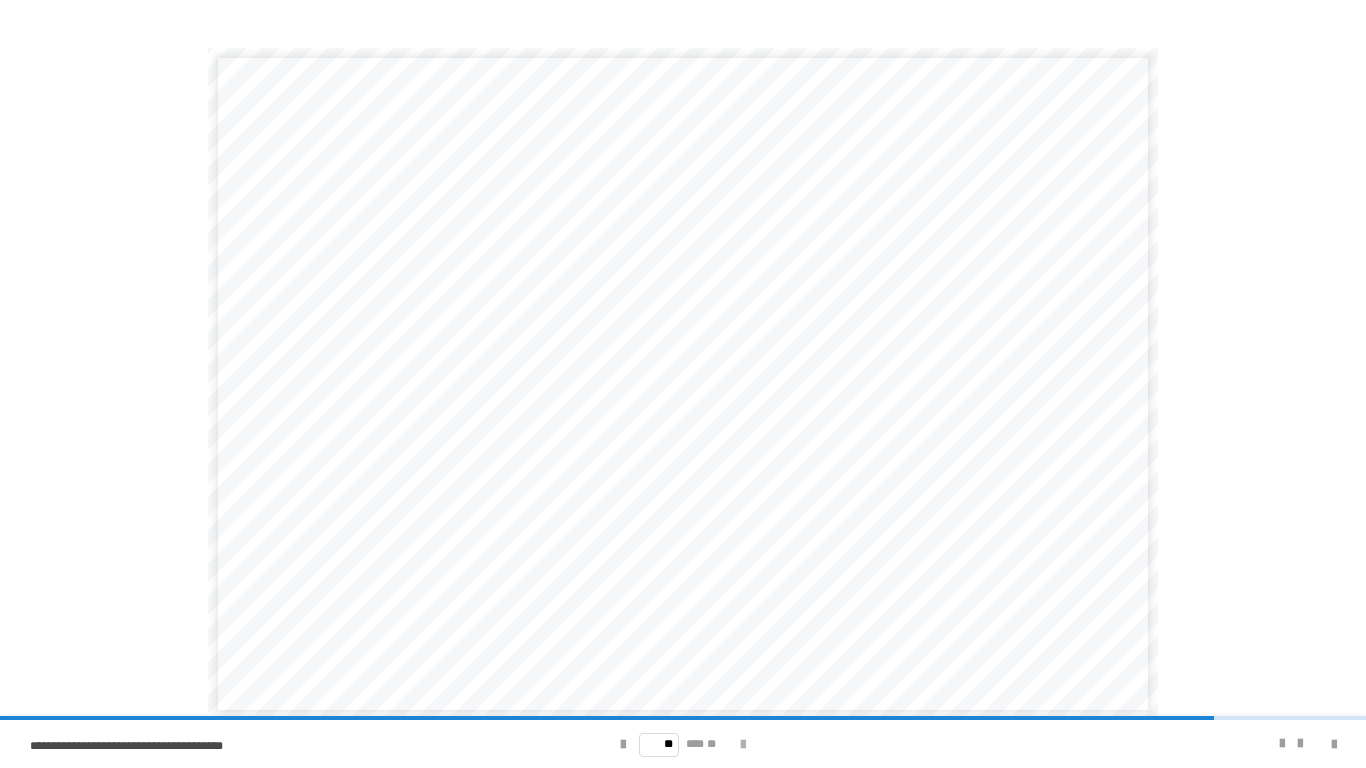 click at bounding box center (743, 745) 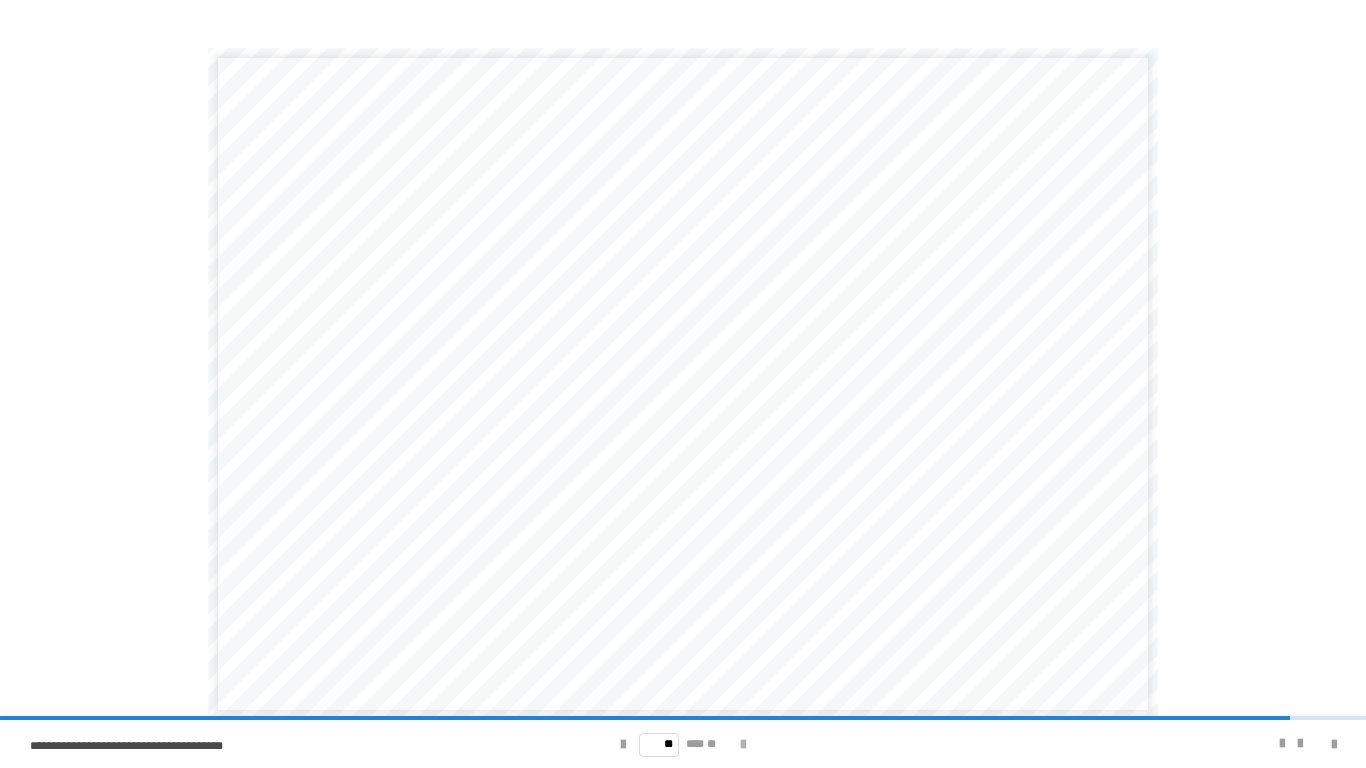 click at bounding box center [743, 745] 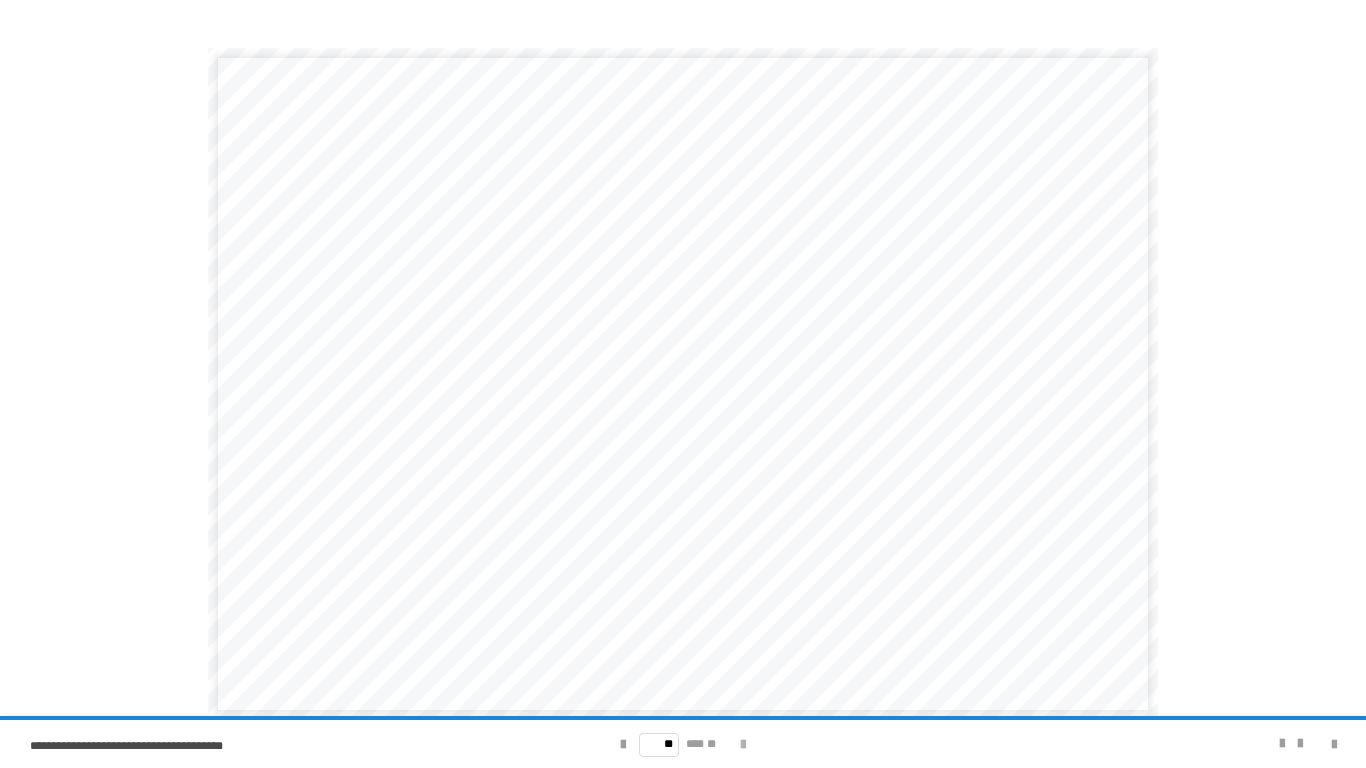 click on "** *** **" at bounding box center (683, 744) 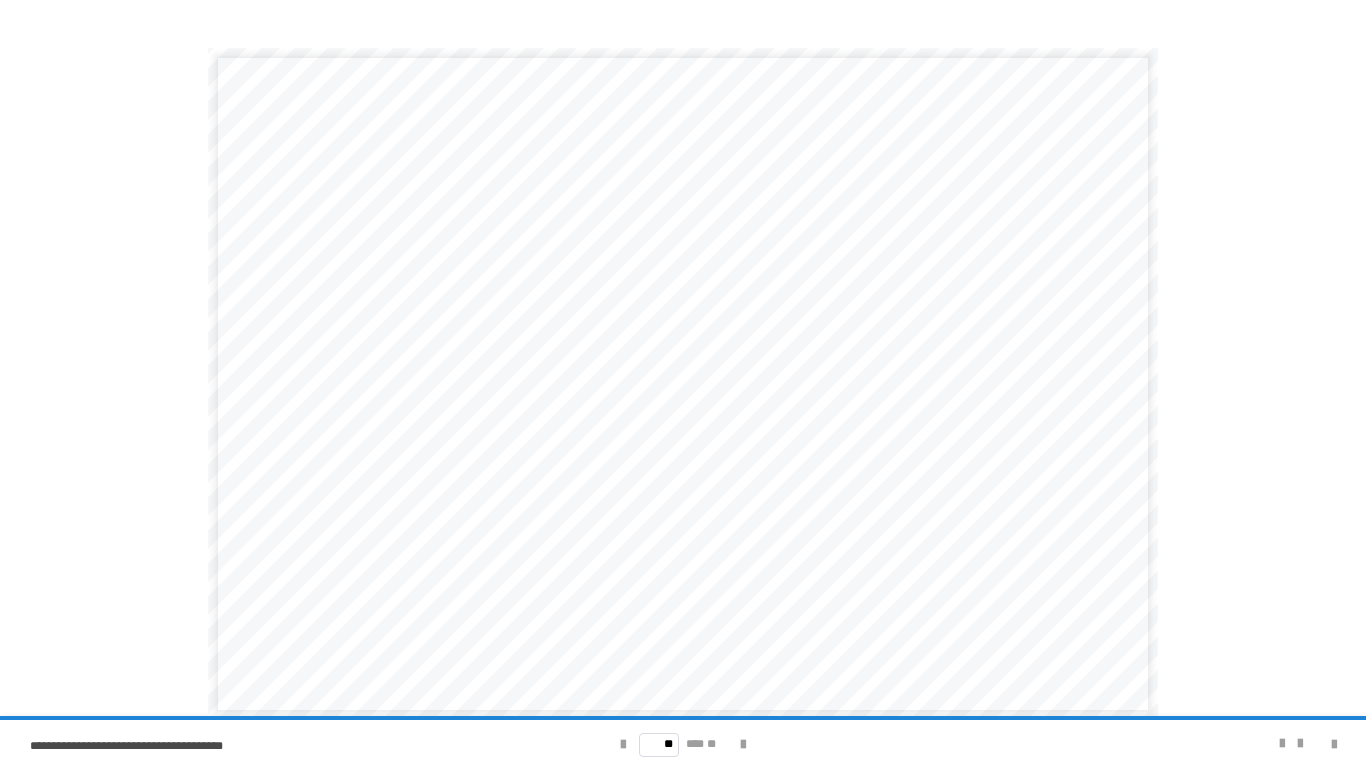 click on "**********" at bounding box center [683, 384] 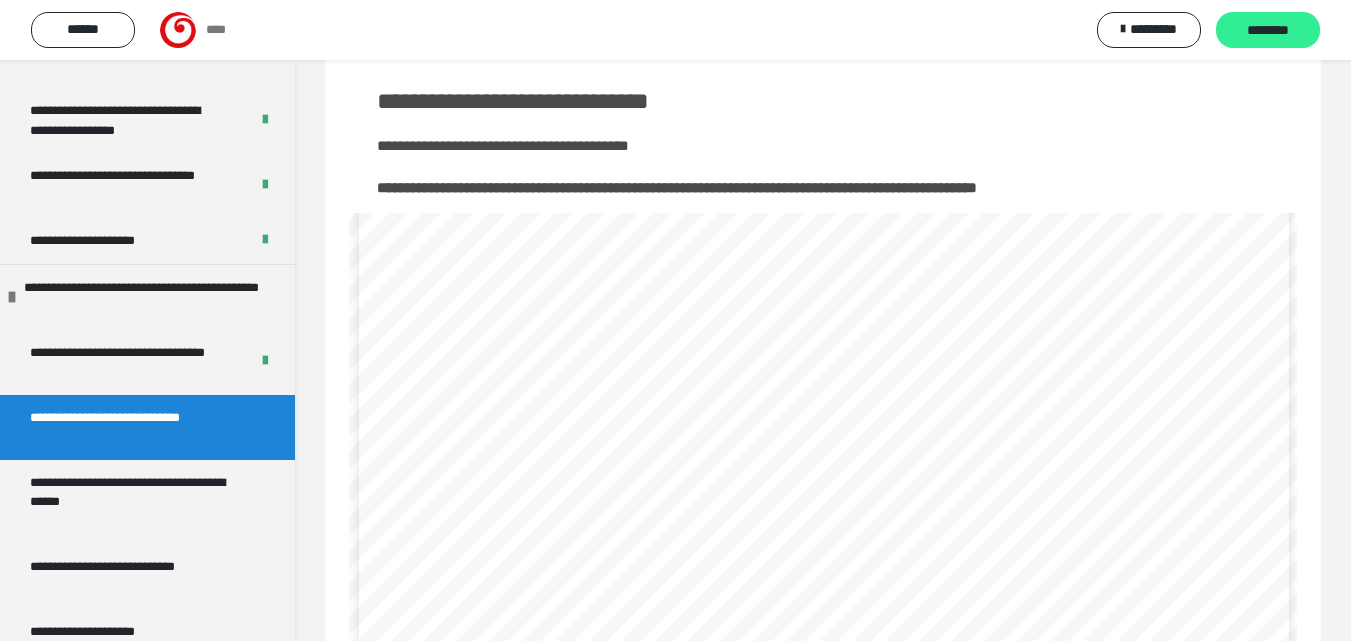 click on "********" at bounding box center (1268, 31) 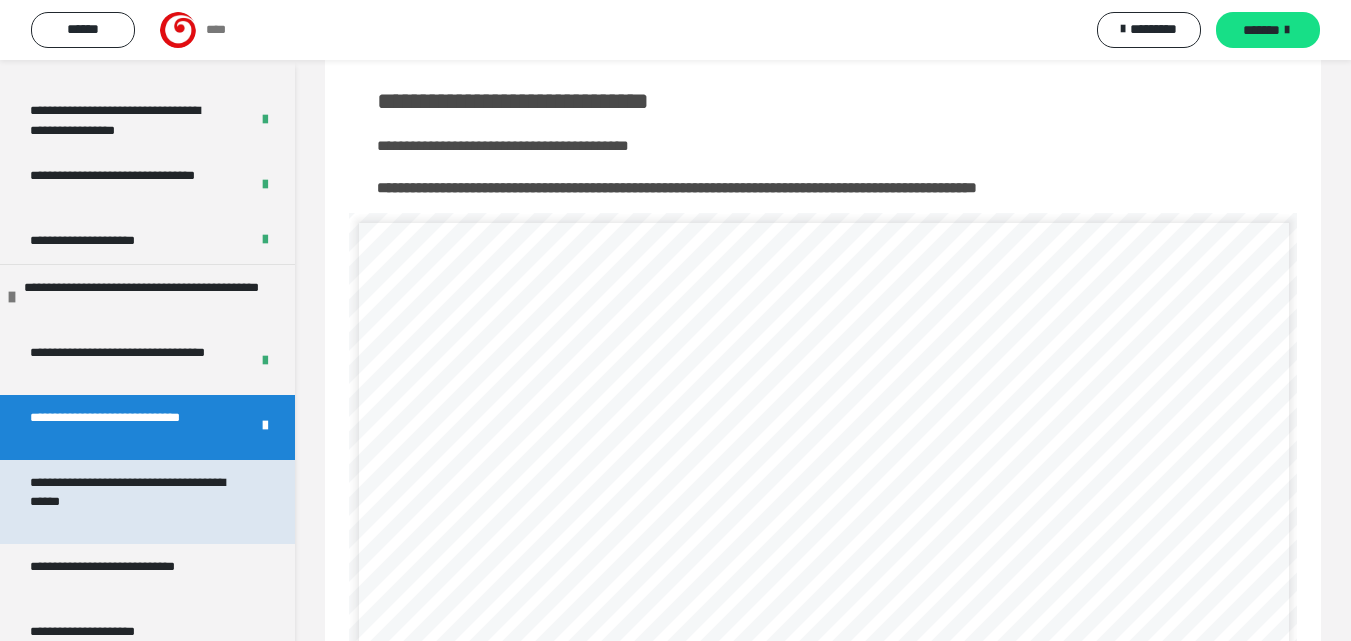 click on "**********" at bounding box center [132, 502] 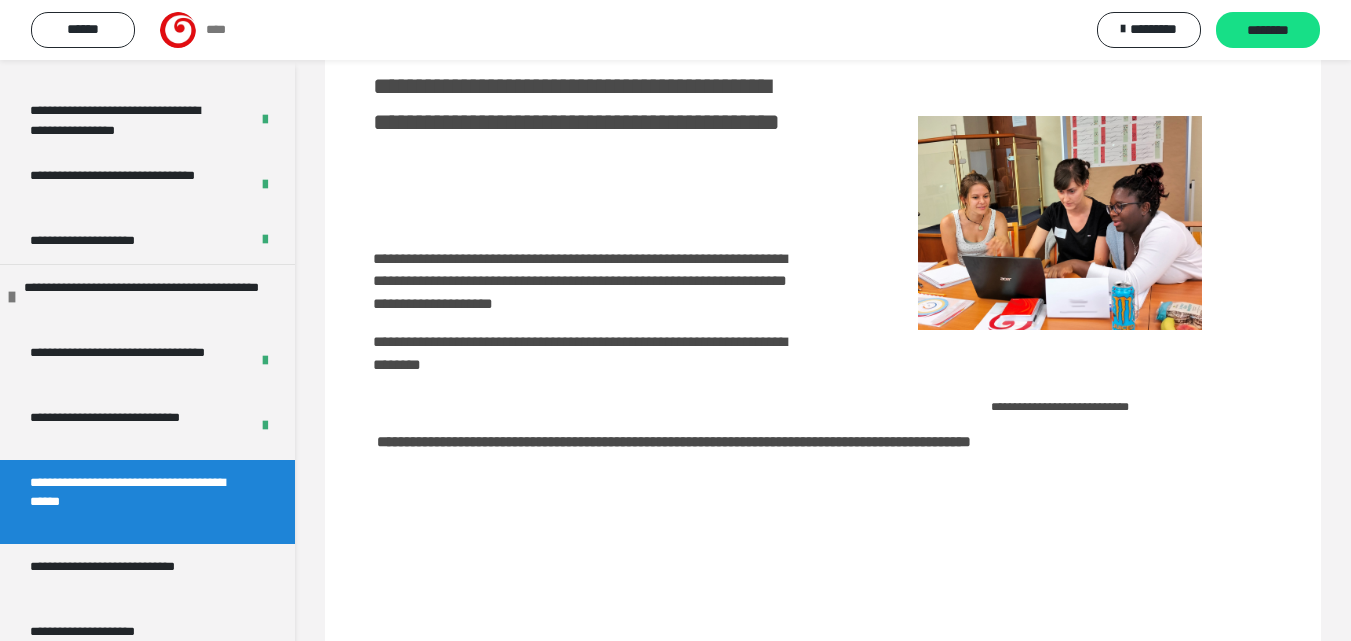 scroll, scrollTop: 3037, scrollLeft: 0, axis: vertical 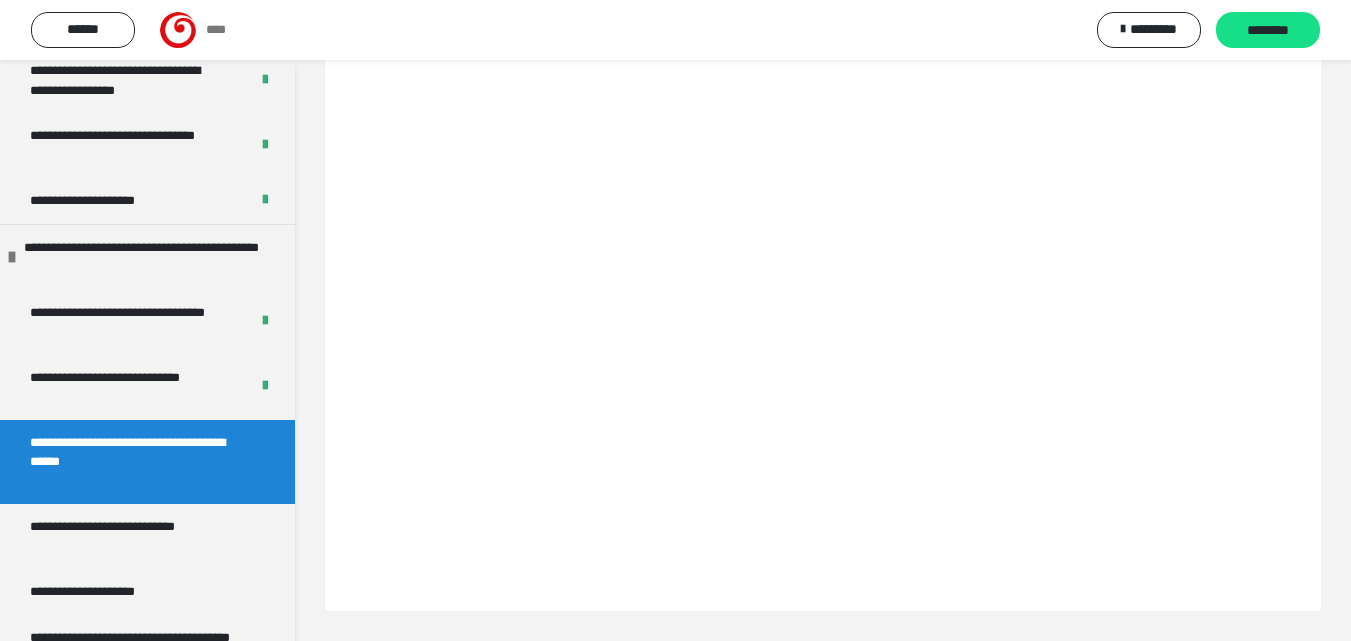 click on "**********" at bounding box center (823, 31) 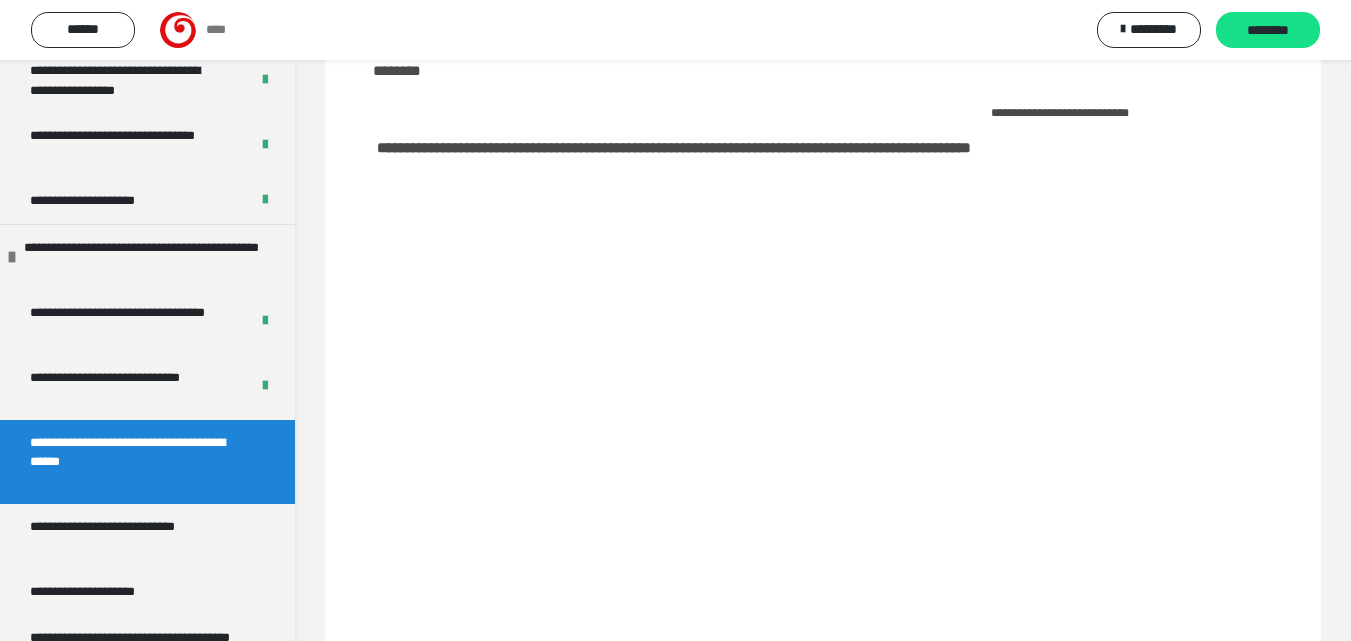 scroll, scrollTop: 500, scrollLeft: 0, axis: vertical 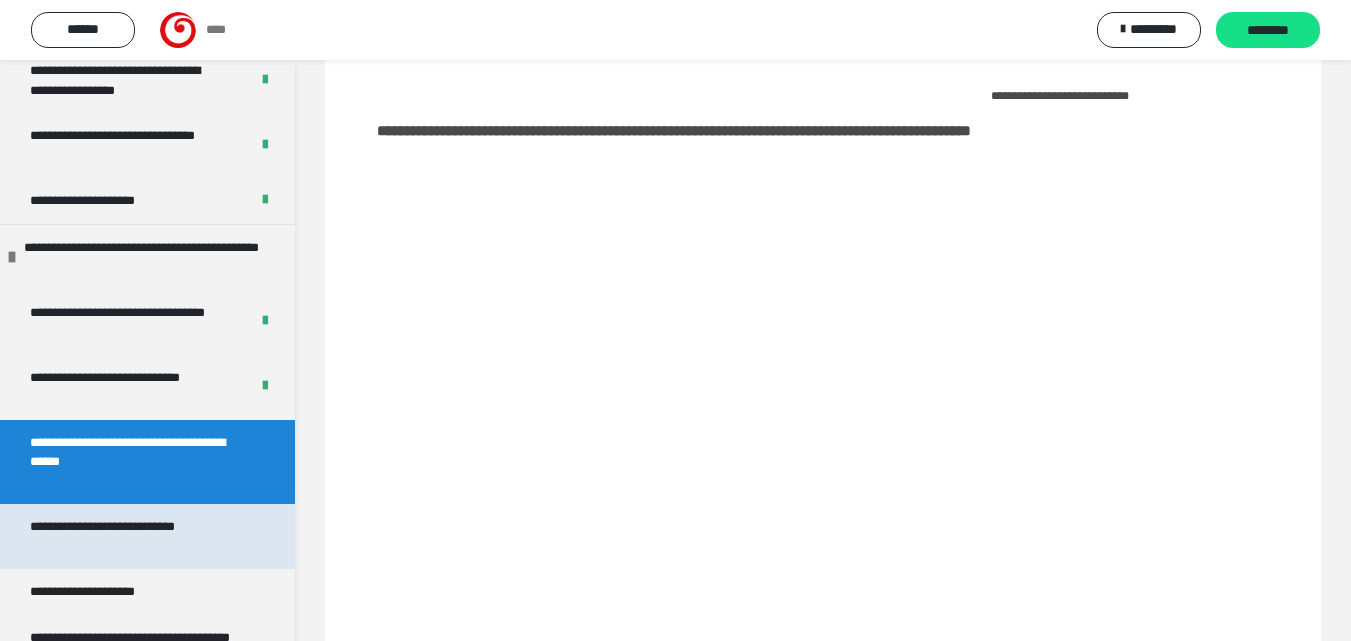 click on "**********" at bounding box center [132, 536] 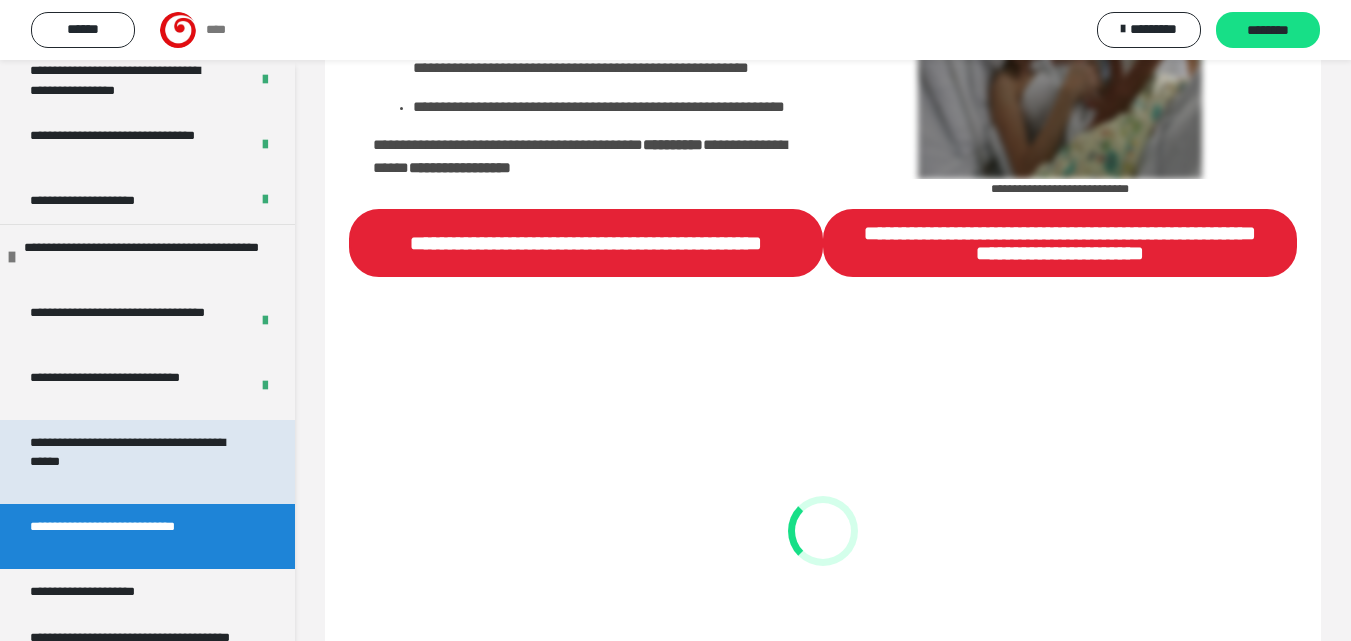 click on "**********" at bounding box center [132, 462] 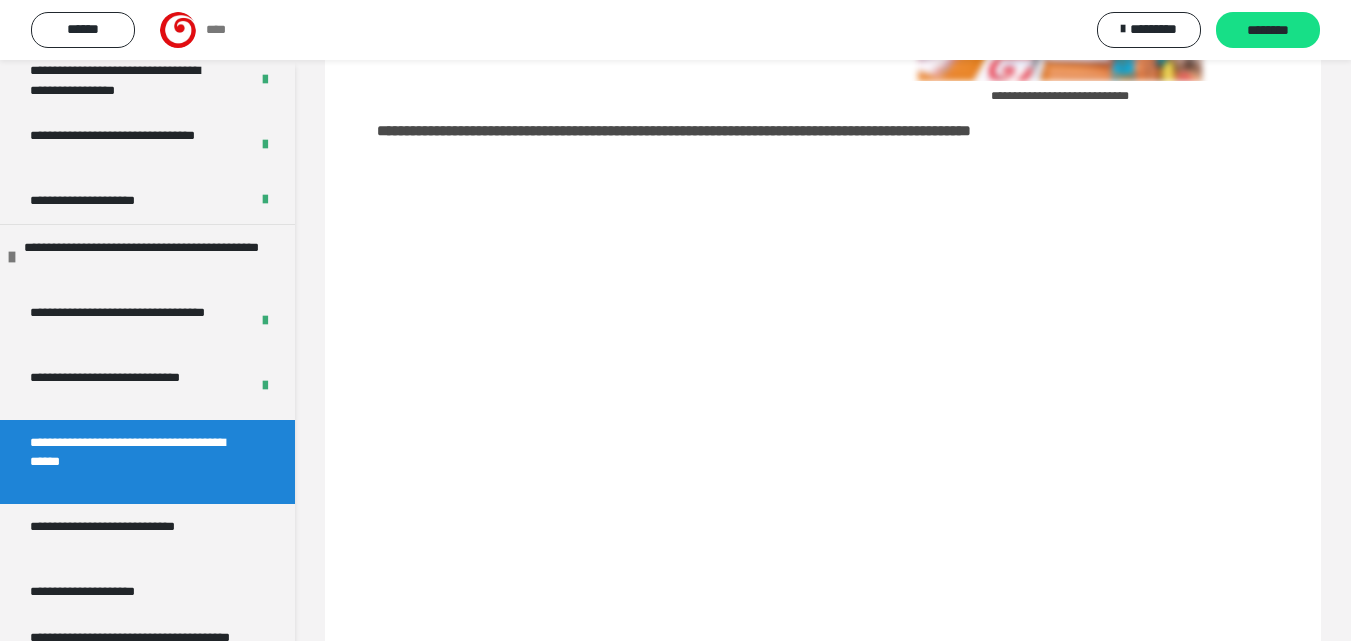 scroll, scrollTop: 60, scrollLeft: 0, axis: vertical 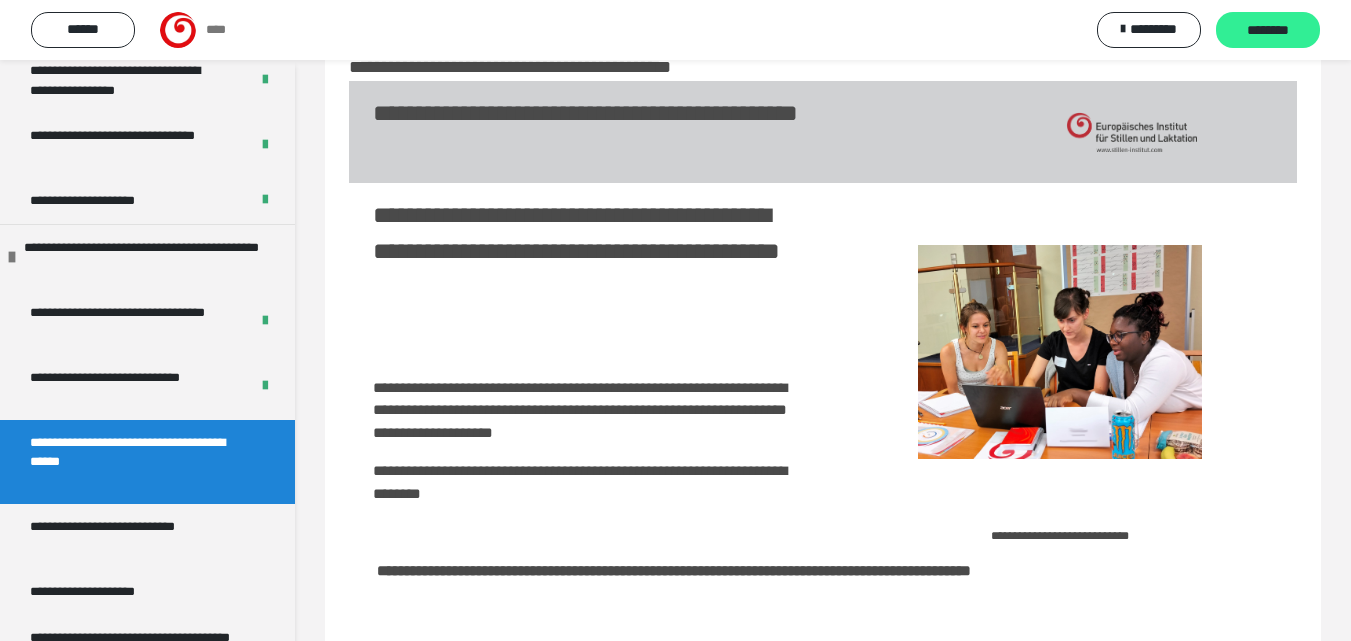 click on "********" at bounding box center [1268, 31] 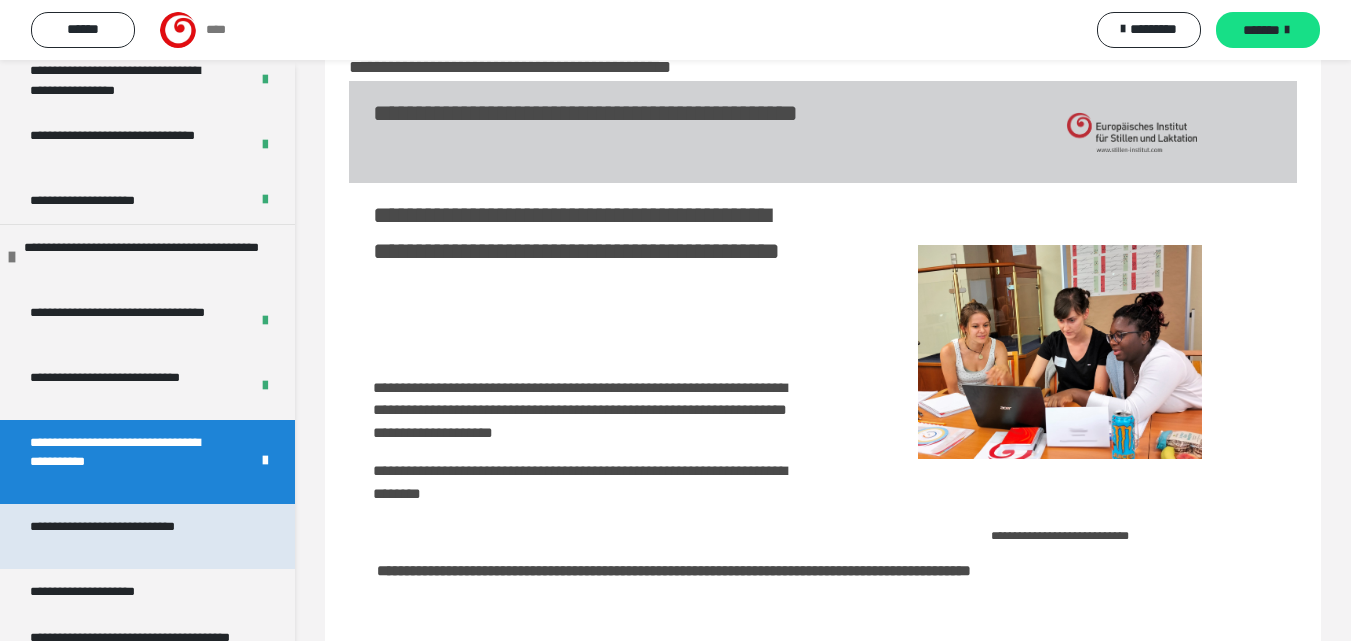 click on "**********" at bounding box center [132, 536] 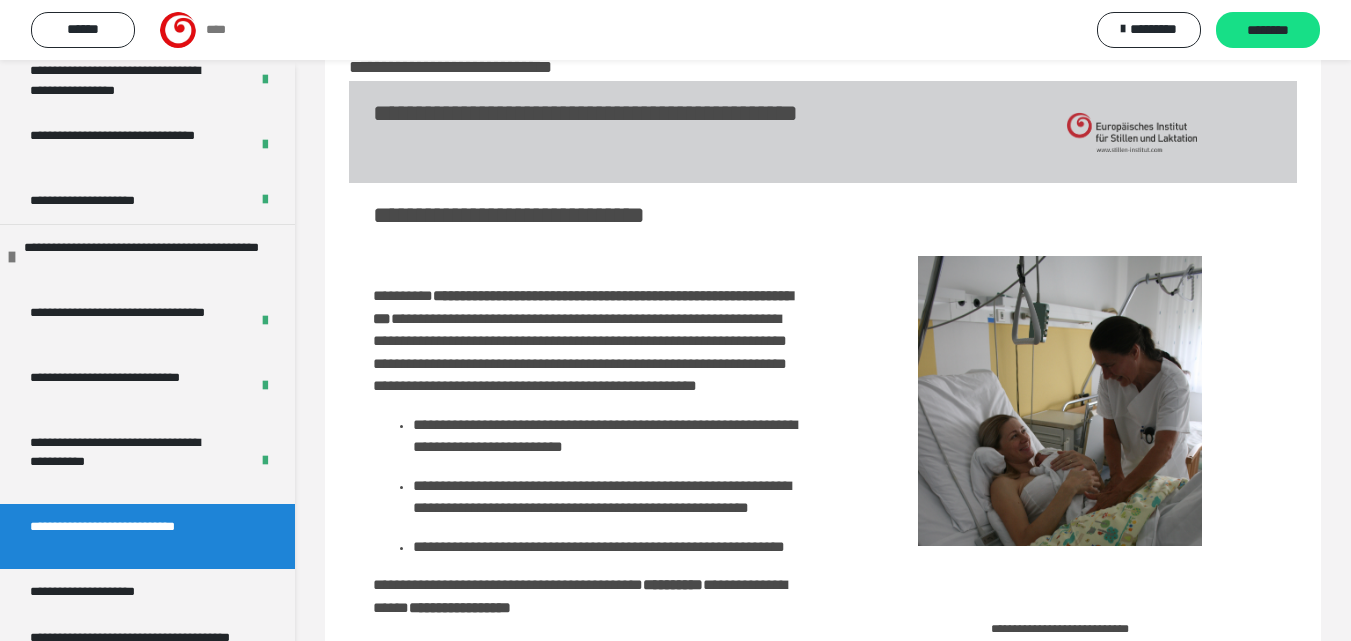 scroll, scrollTop: 3077, scrollLeft: 0, axis: vertical 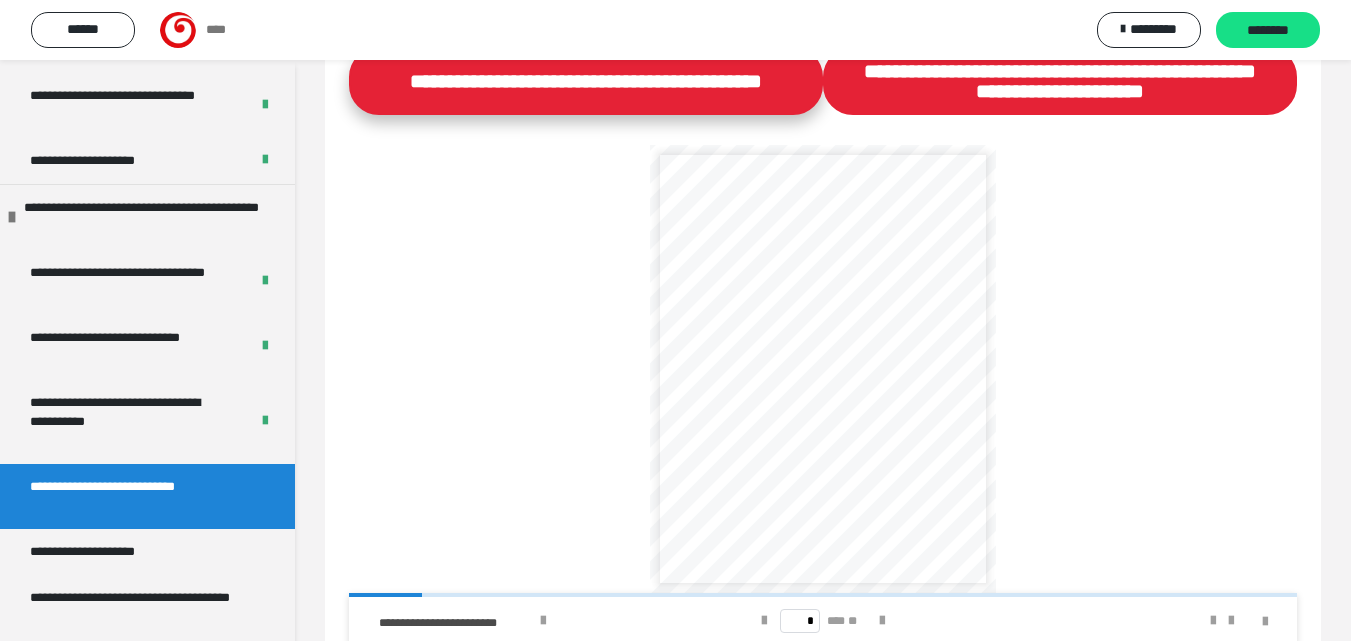 click on "**********" at bounding box center [586, 81] 